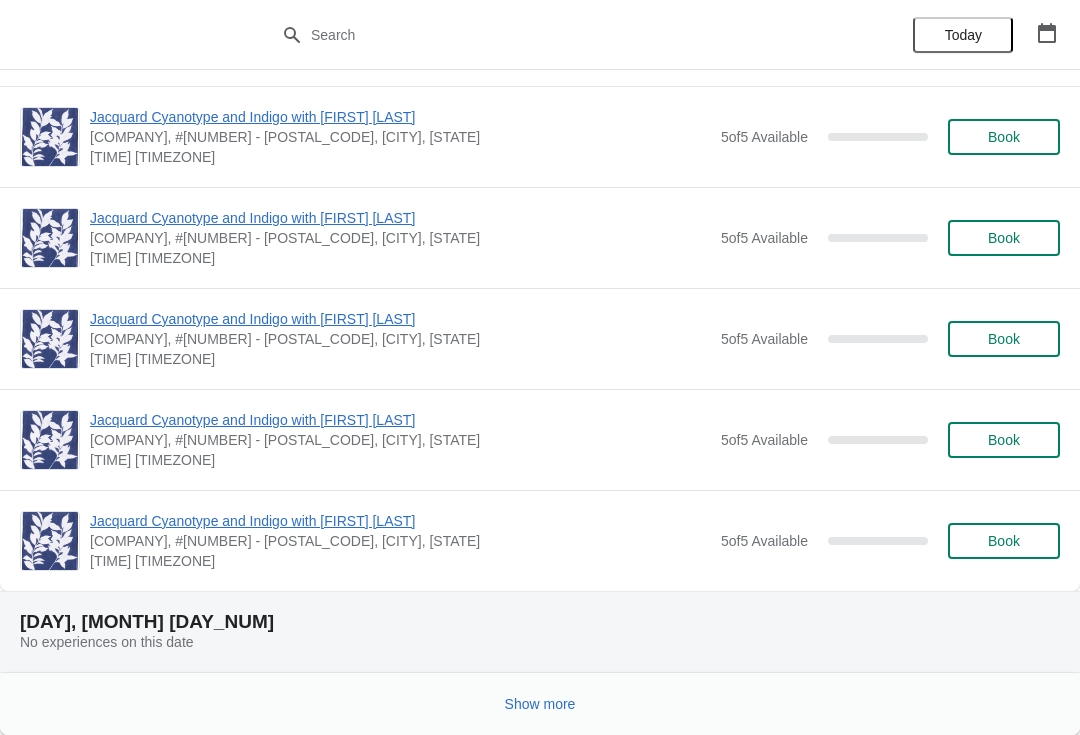 scroll, scrollTop: 5476, scrollLeft: 0, axis: vertical 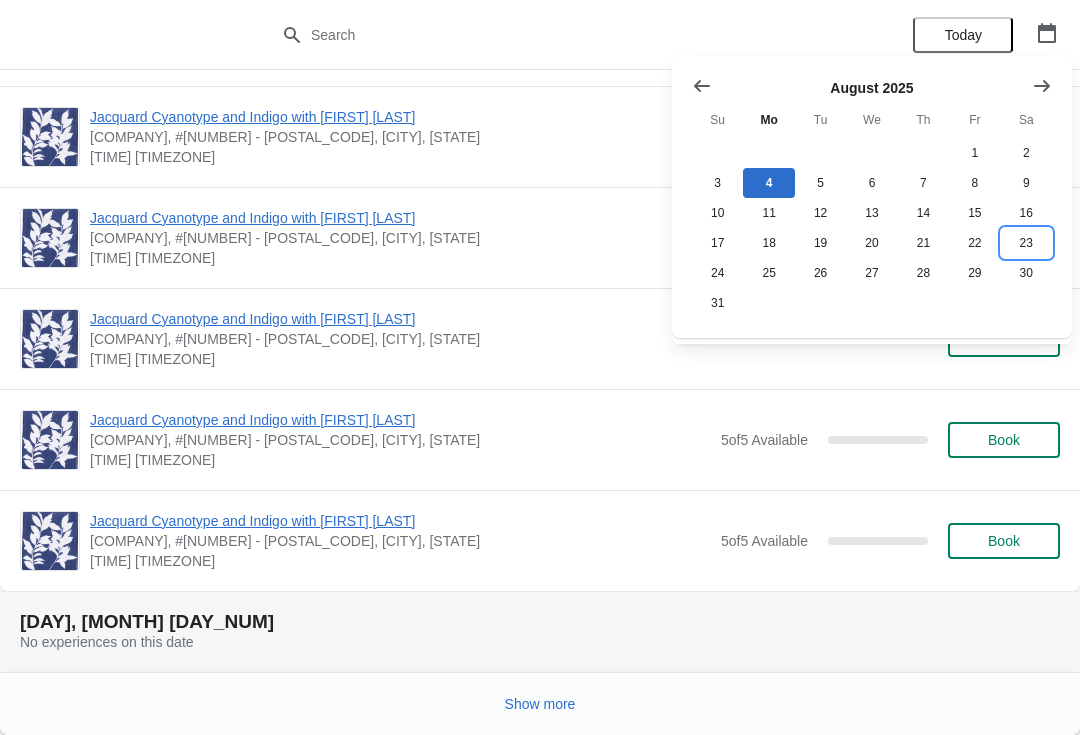 click on "23" at bounding box center [1026, 243] 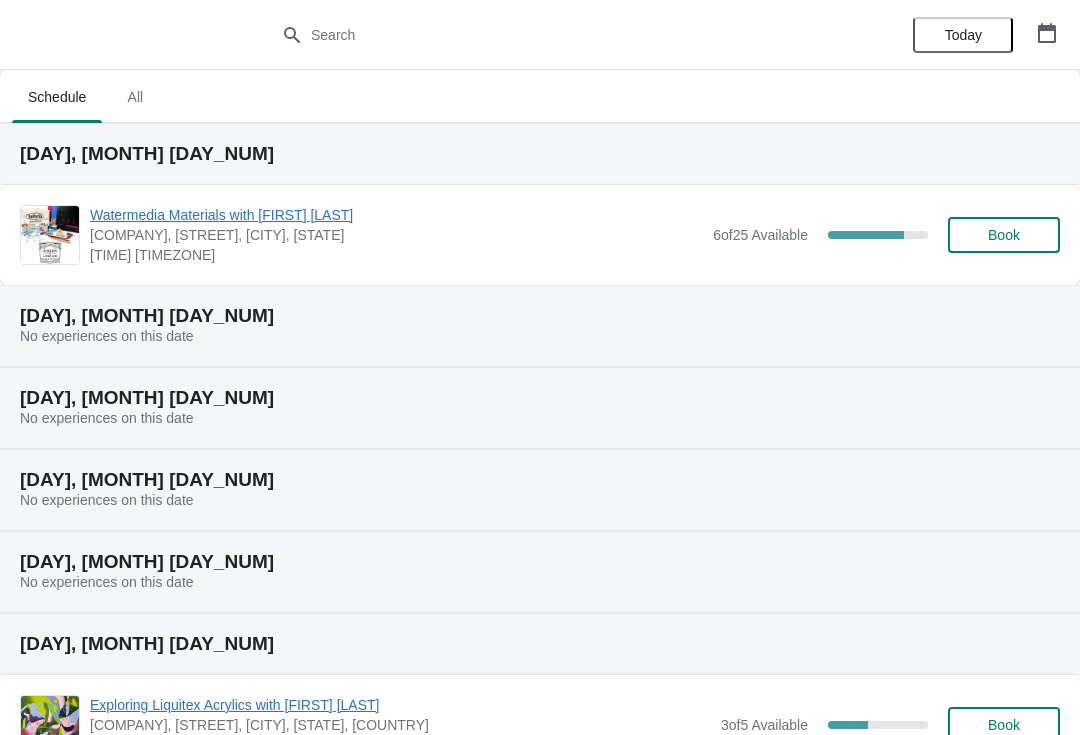 click on "Book" at bounding box center [1004, 235] 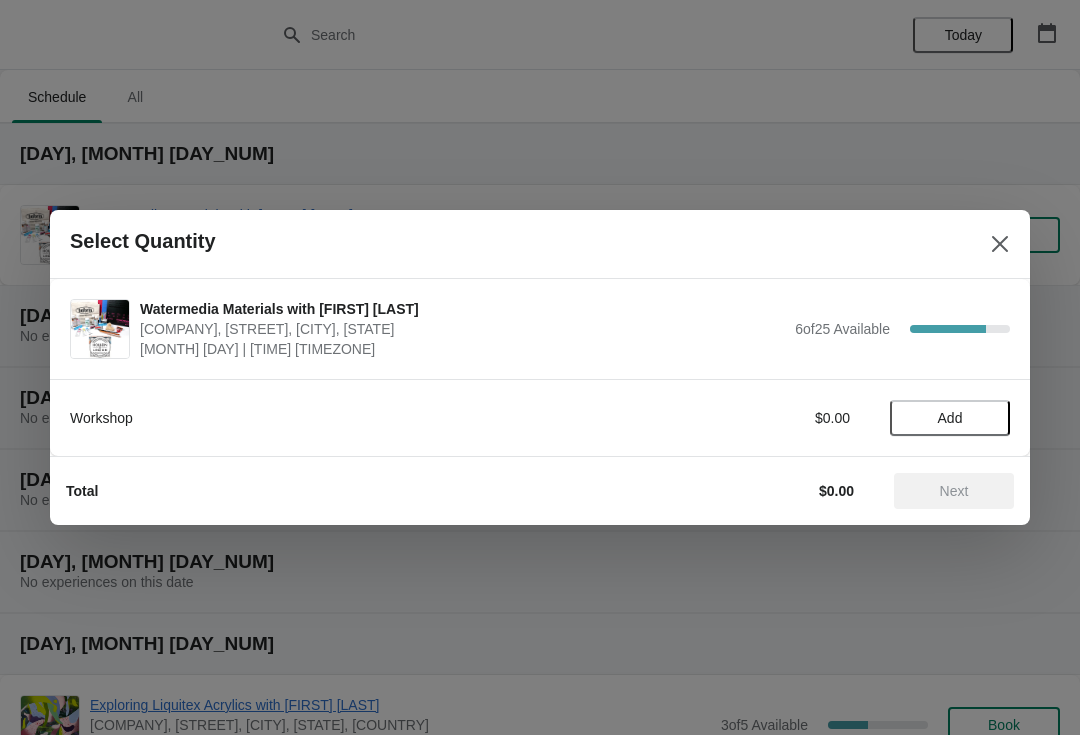 click at bounding box center (540, 367) 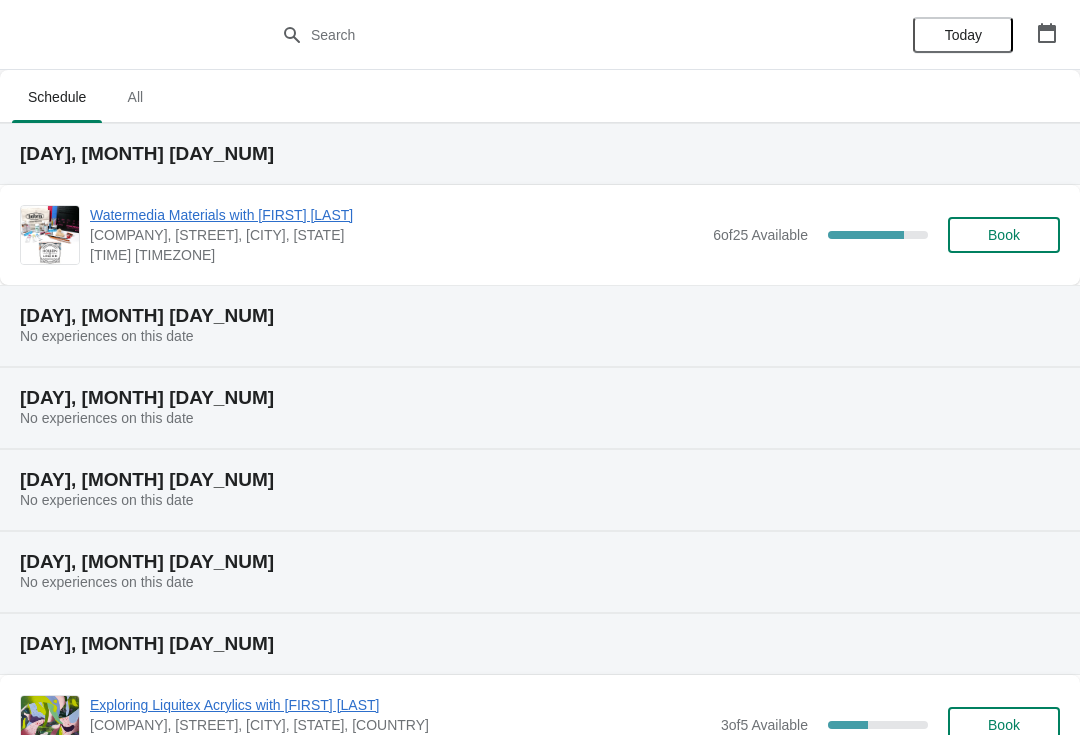 click on "Book" at bounding box center (1004, 235) 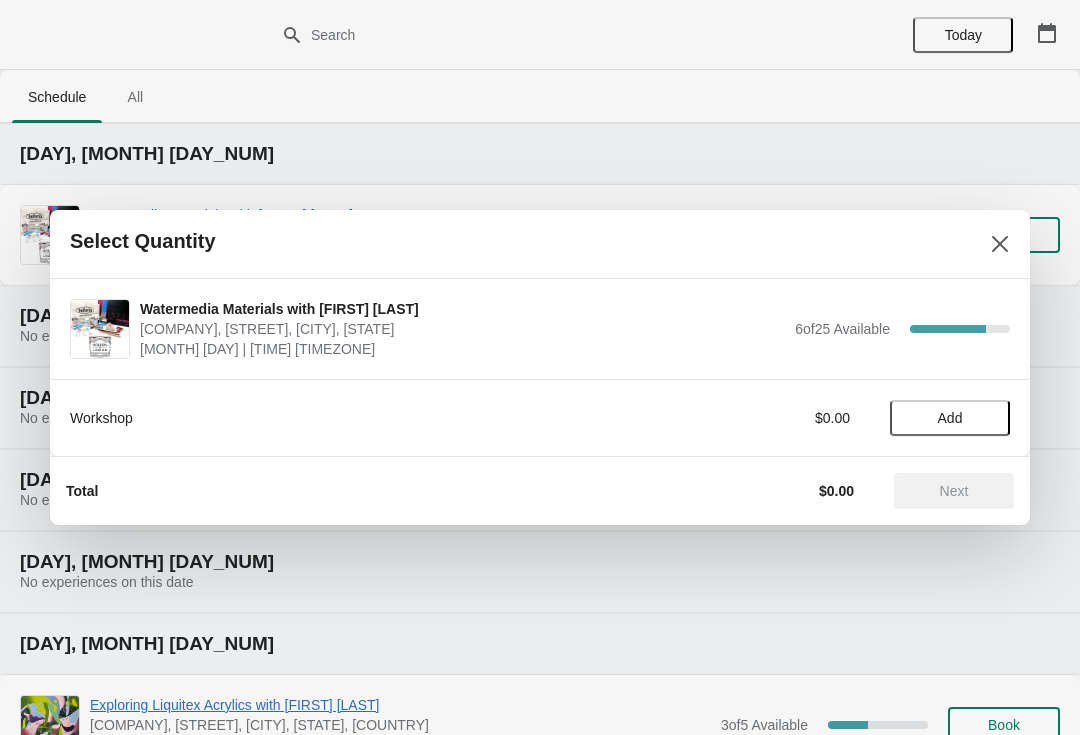 click on "Add" at bounding box center [950, 418] 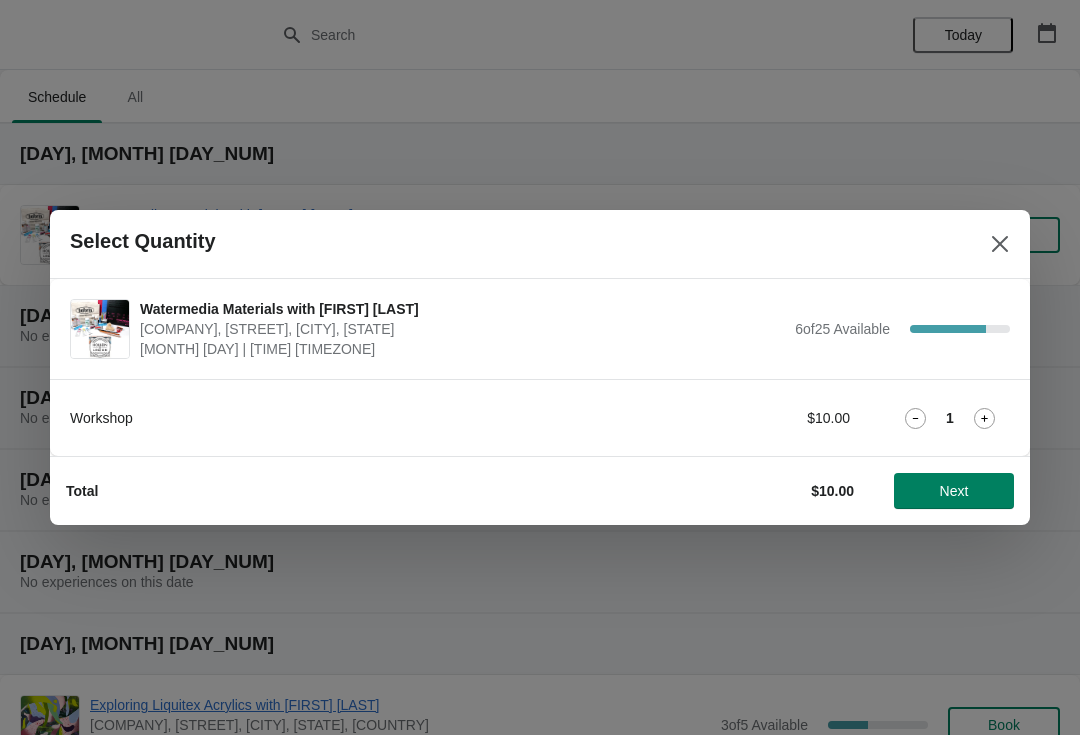 click on "Next" at bounding box center [954, 491] 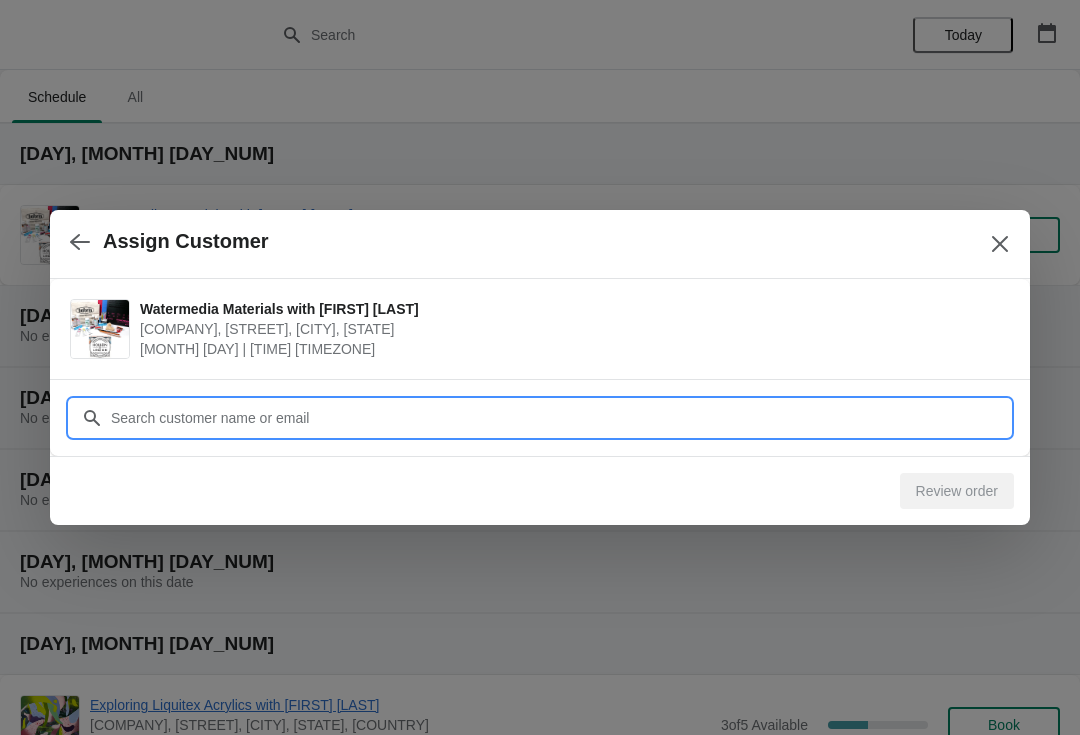 click on "Customer" at bounding box center (560, 418) 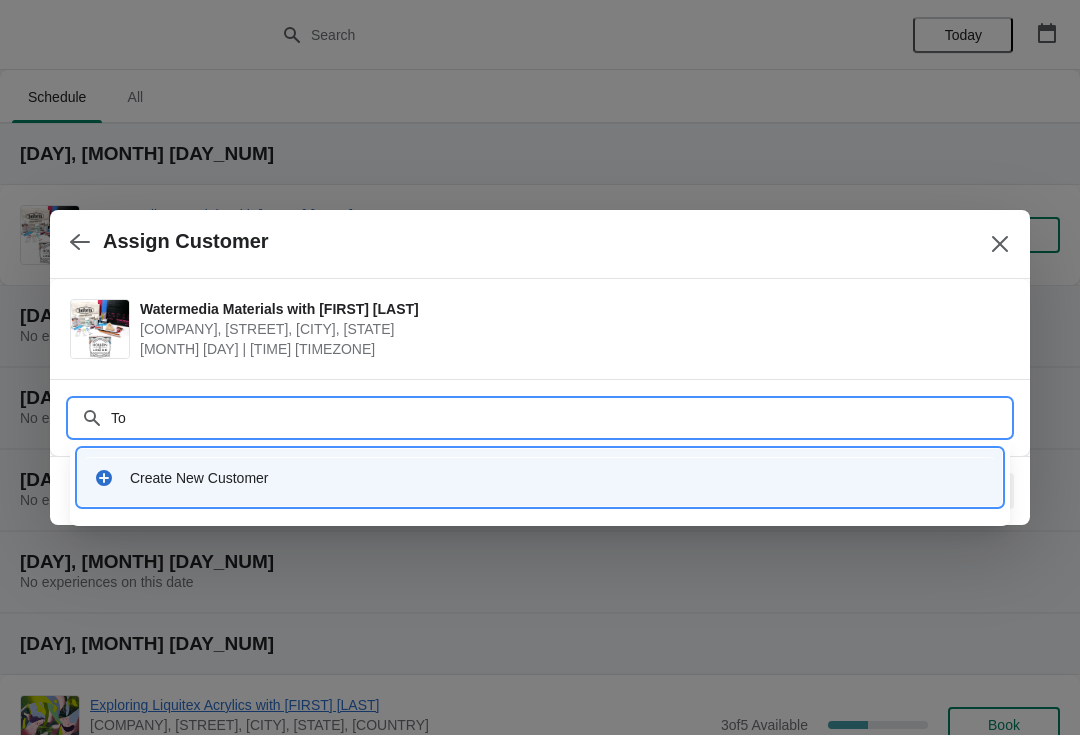 type on "T" 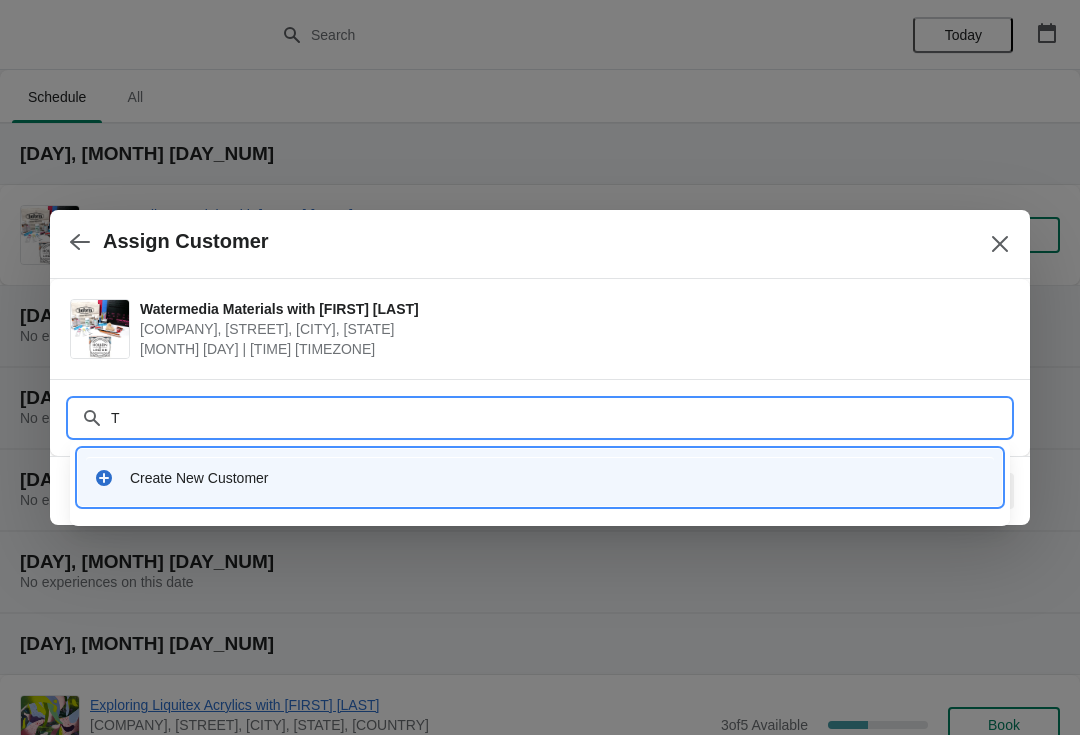 type 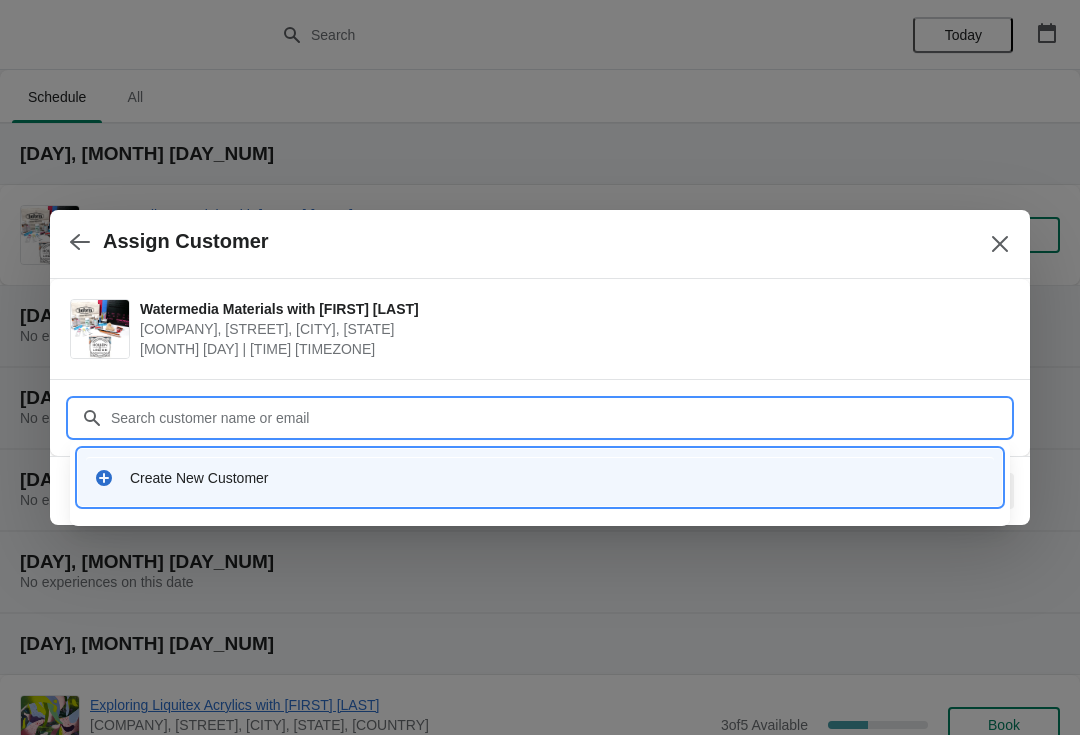 click 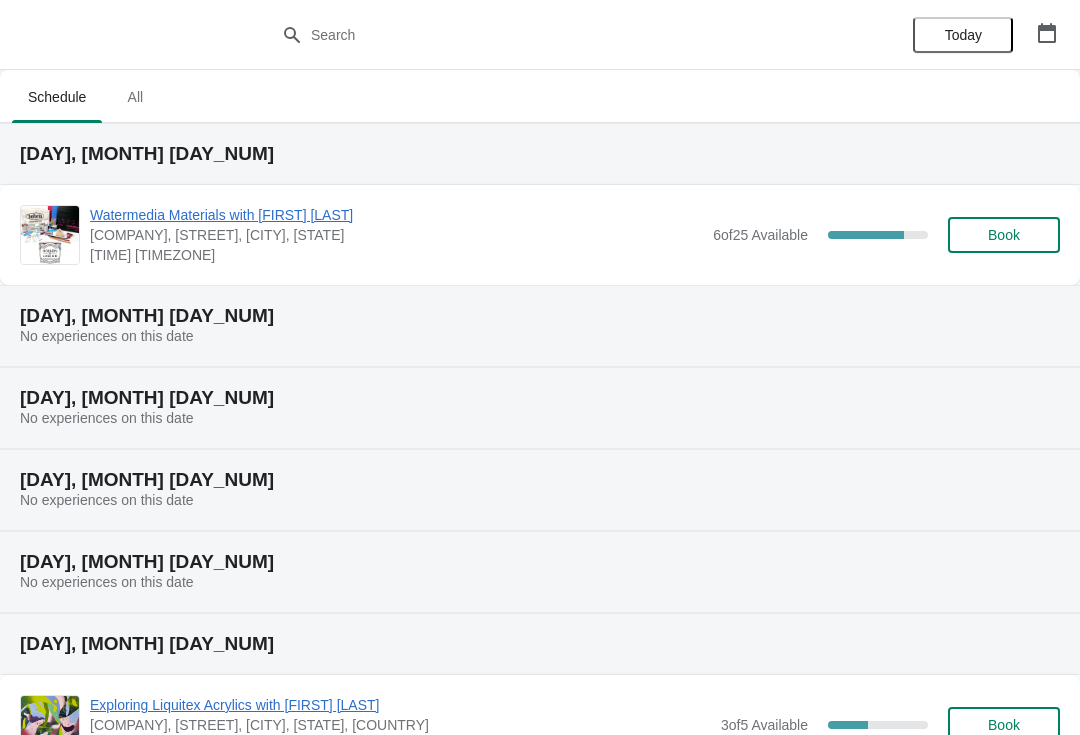 click on "Watermedia Materials with [FIRST] [LAST]" at bounding box center (396, 215) 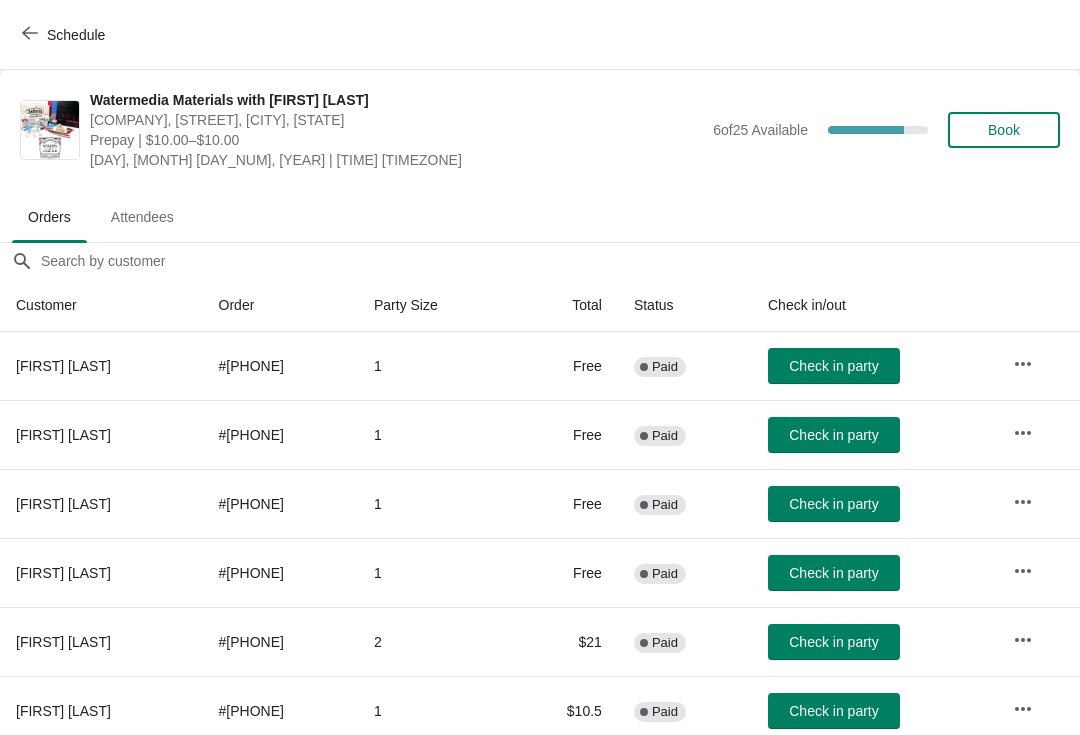 scroll, scrollTop: 0, scrollLeft: 0, axis: both 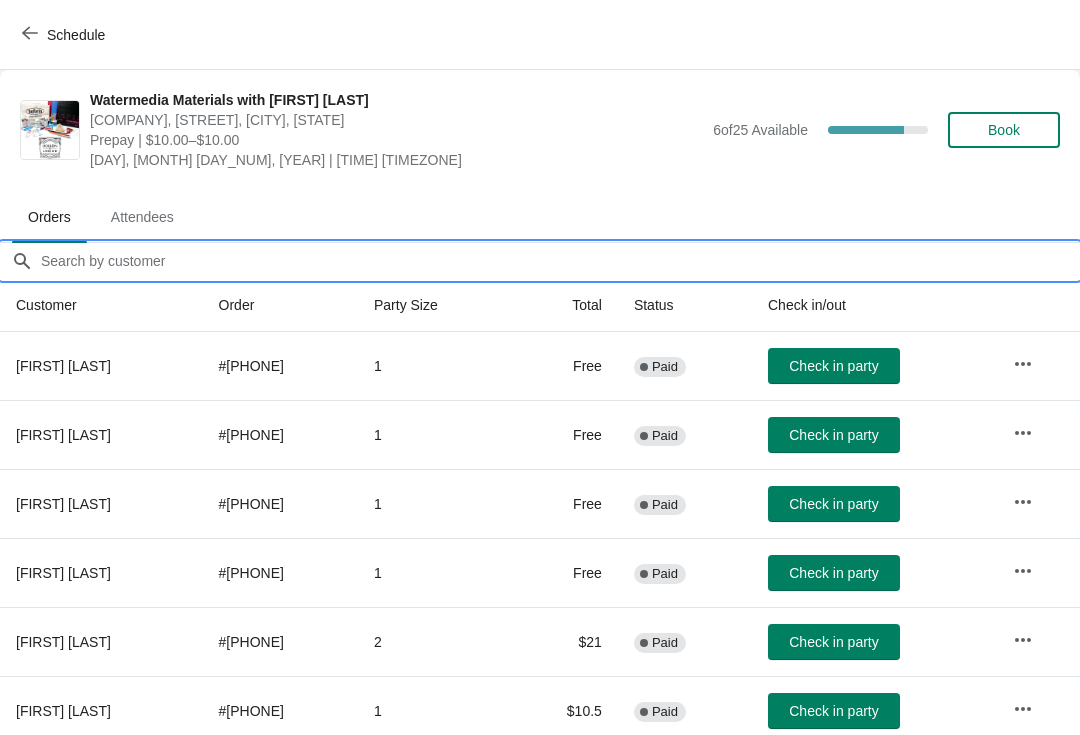 click on "Orders filter search" at bounding box center [560, 261] 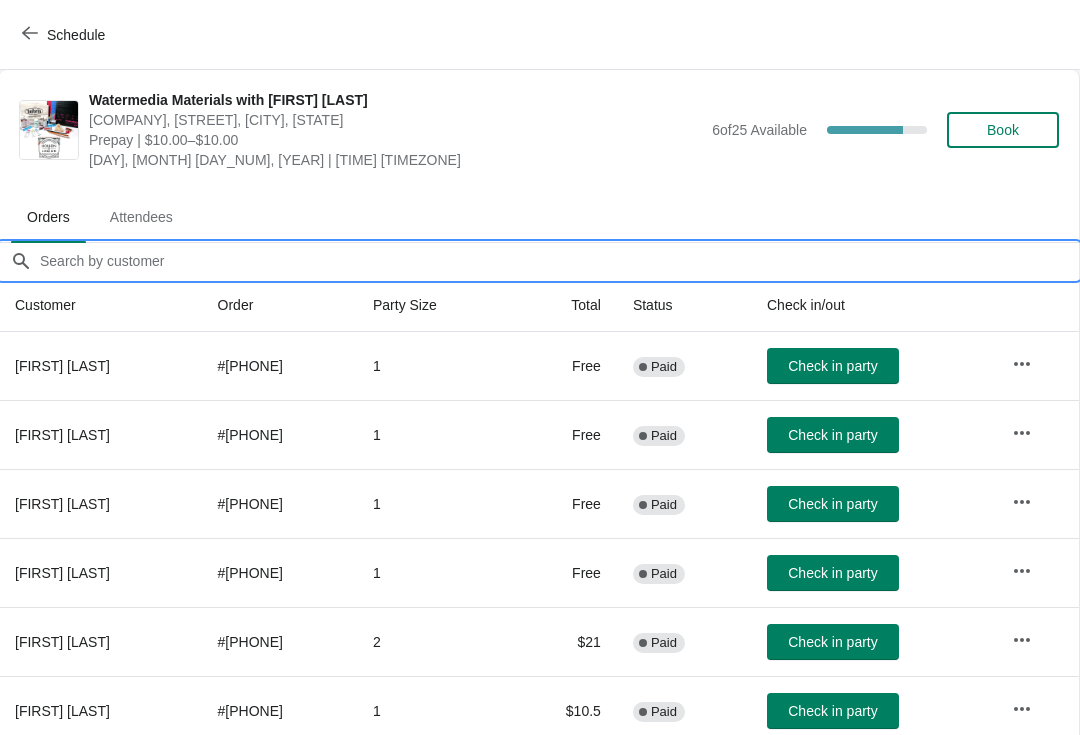 scroll, scrollTop: 0, scrollLeft: 1, axis: horizontal 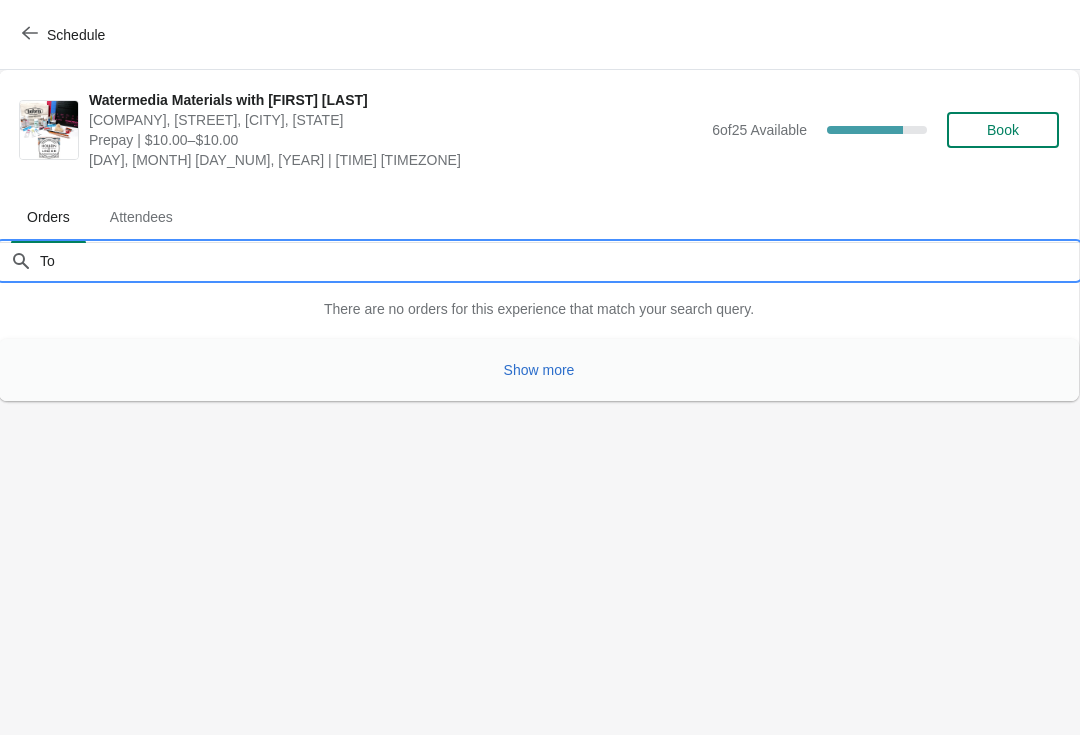 type on "T" 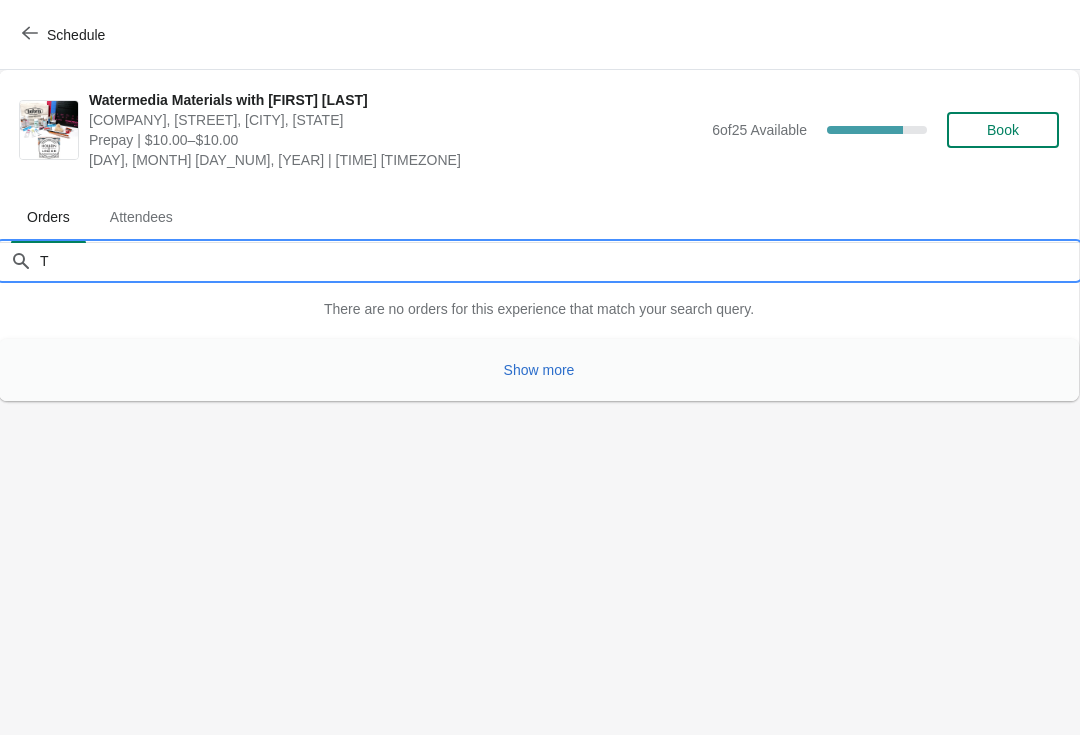 type 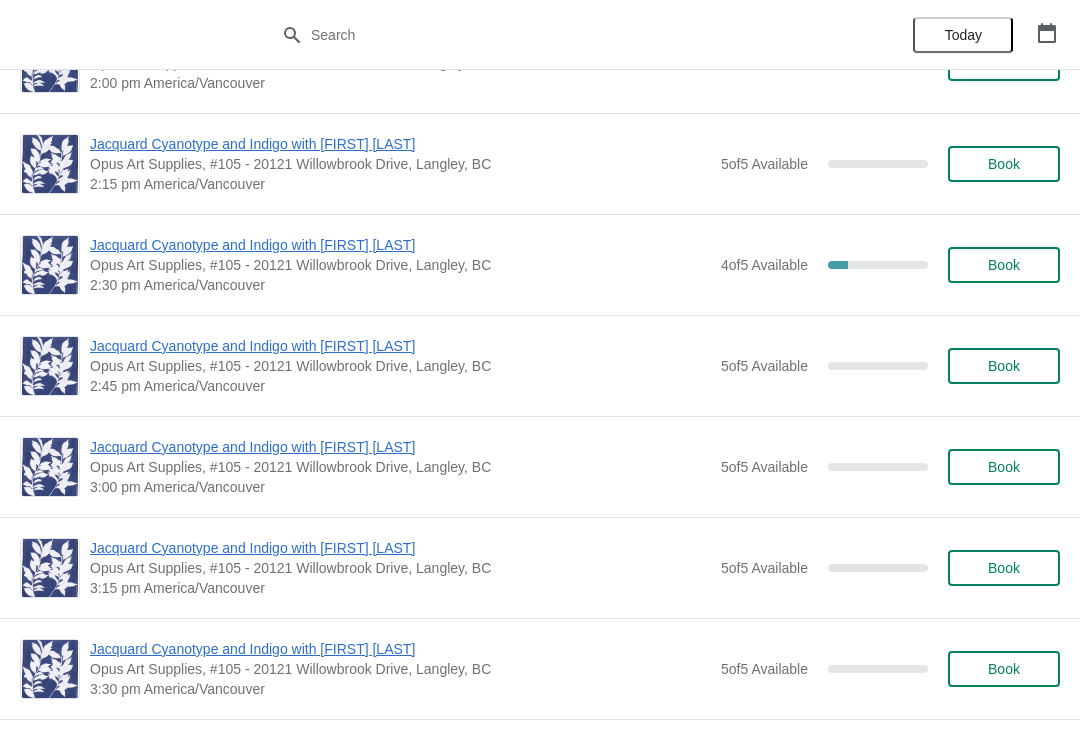 scroll, scrollTop: 5256, scrollLeft: 0, axis: vertical 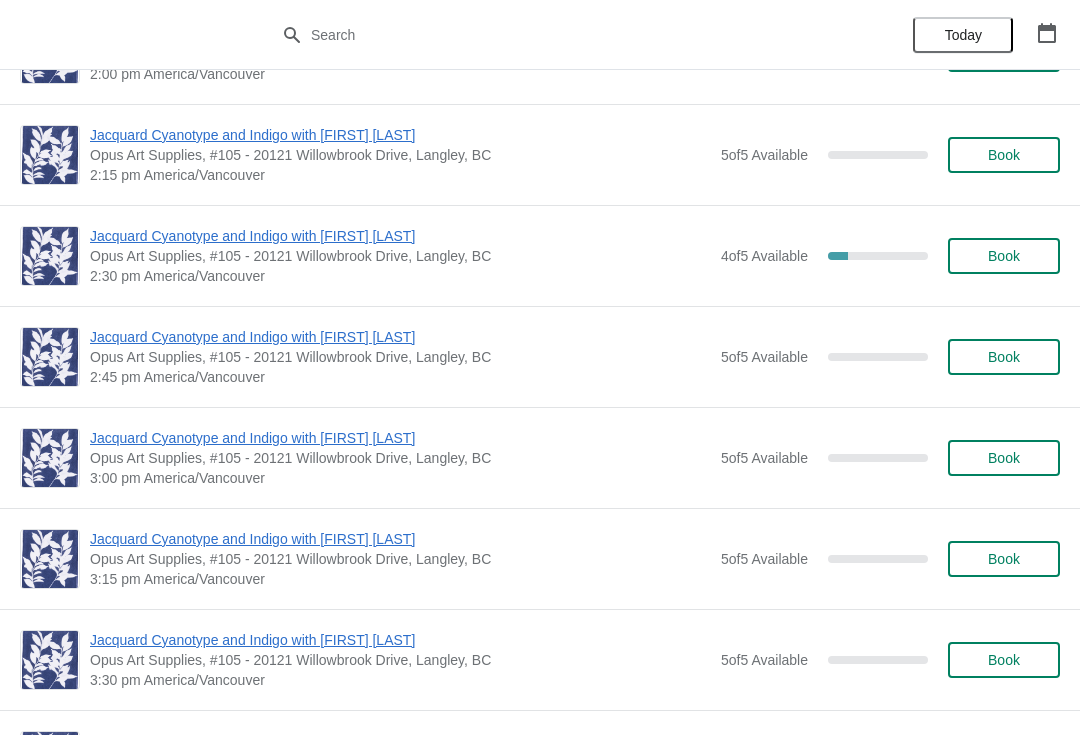 click 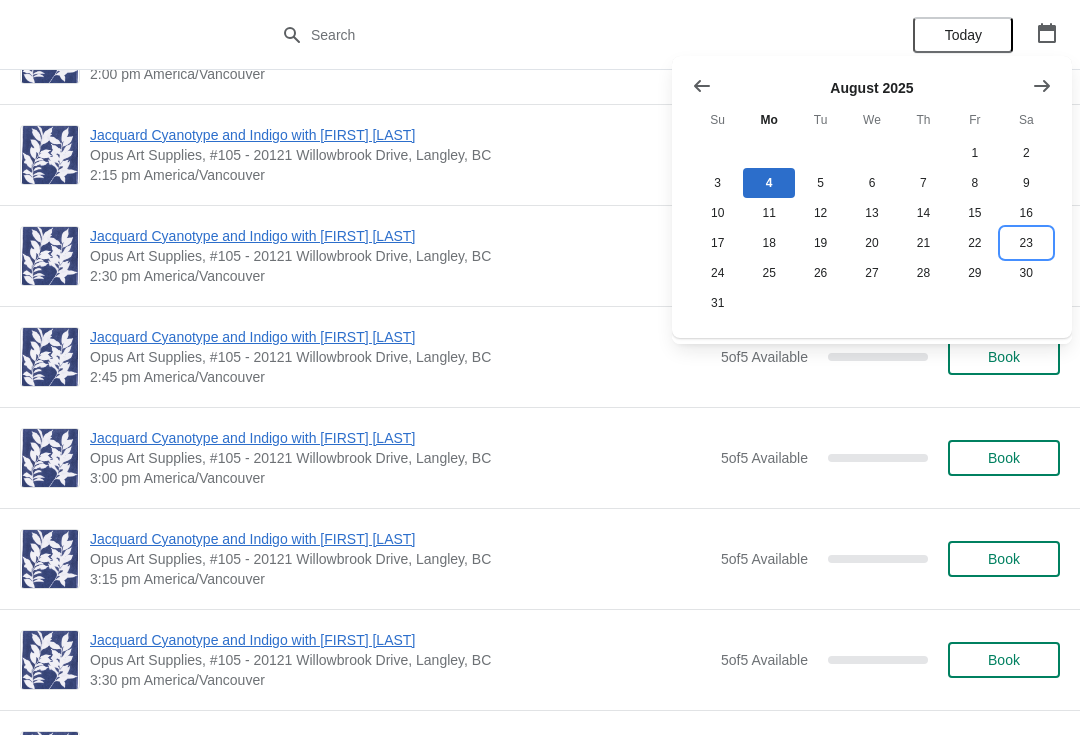 click on "23" at bounding box center (1026, 243) 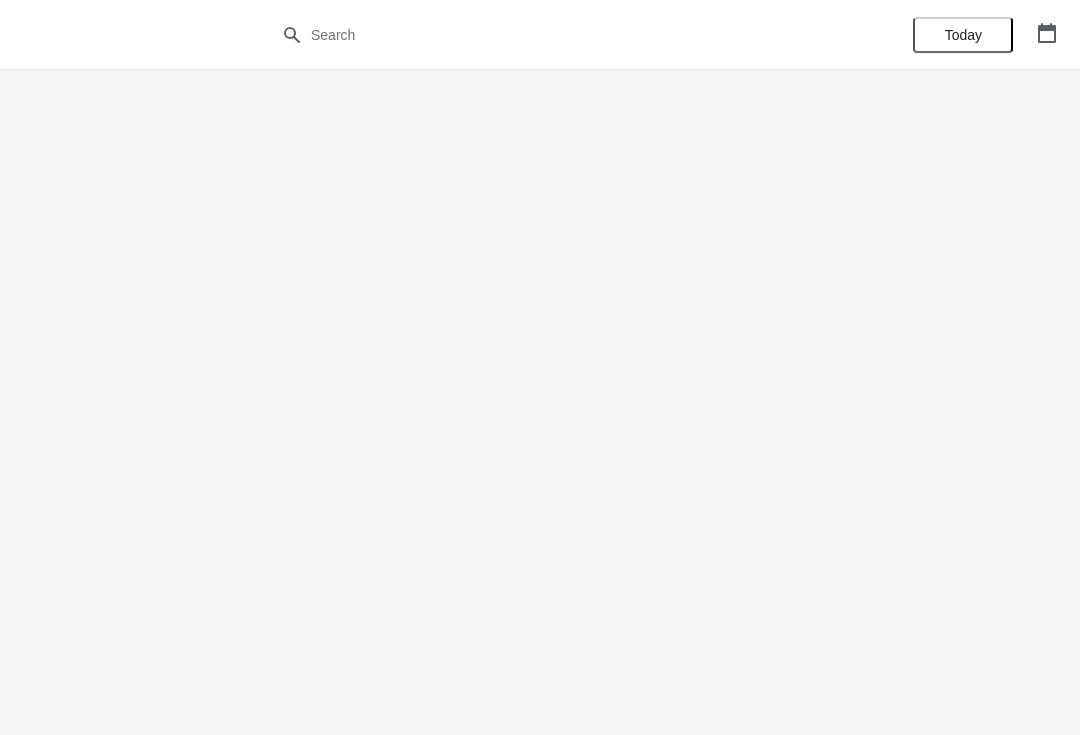 scroll, scrollTop: 0, scrollLeft: 0, axis: both 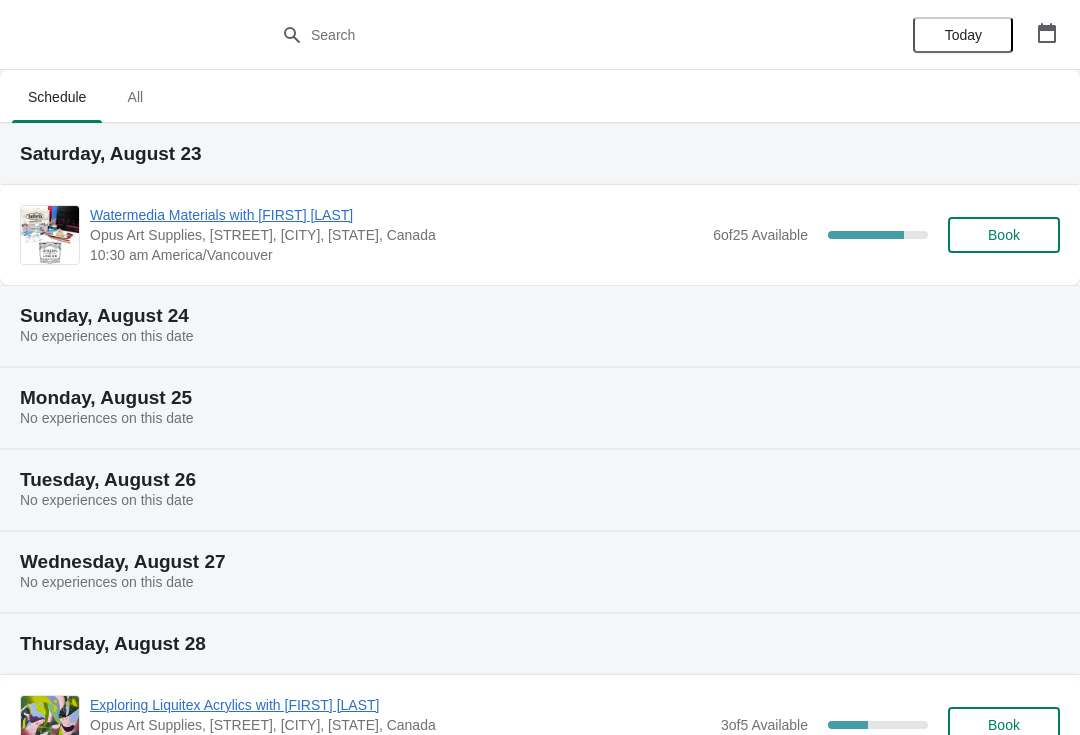 click on "Book" at bounding box center [1004, 235] 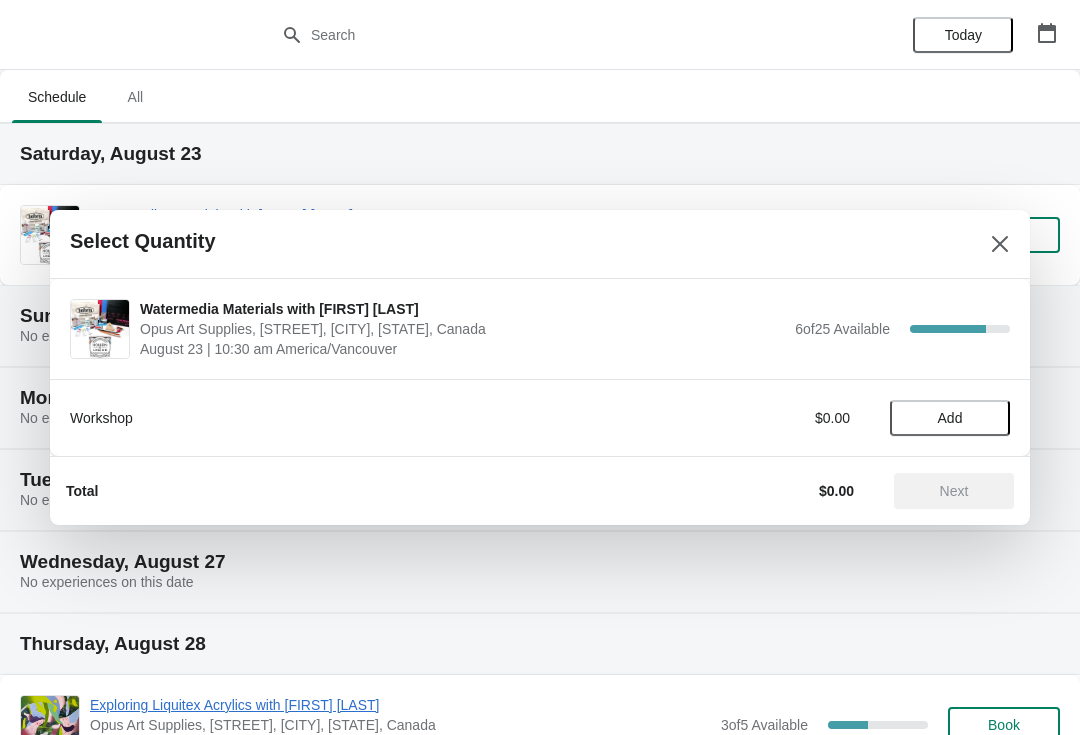 click on "Add" at bounding box center (950, 418) 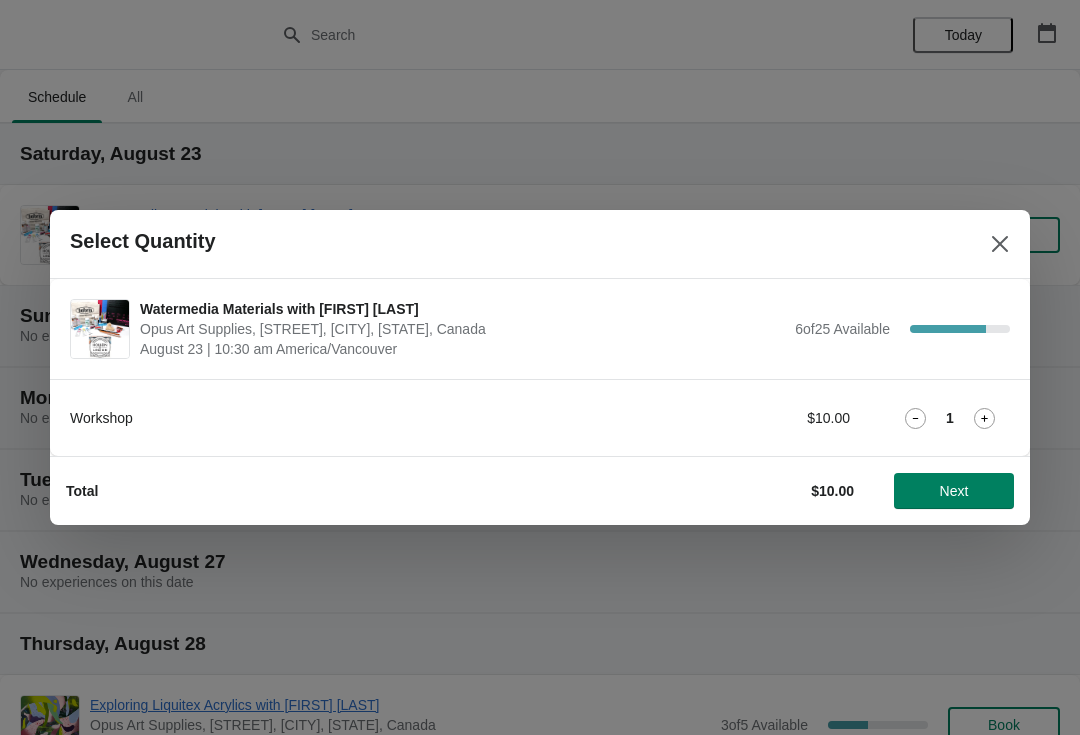 click at bounding box center (1000, 244) 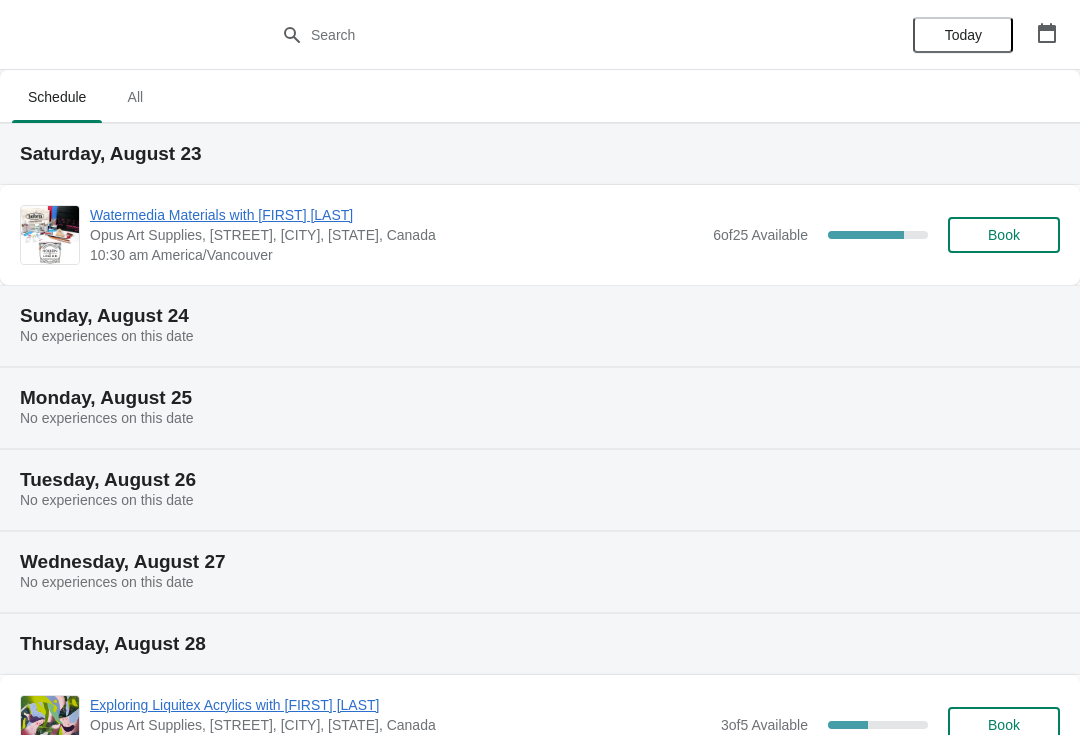 click on "Book" at bounding box center [1004, 235] 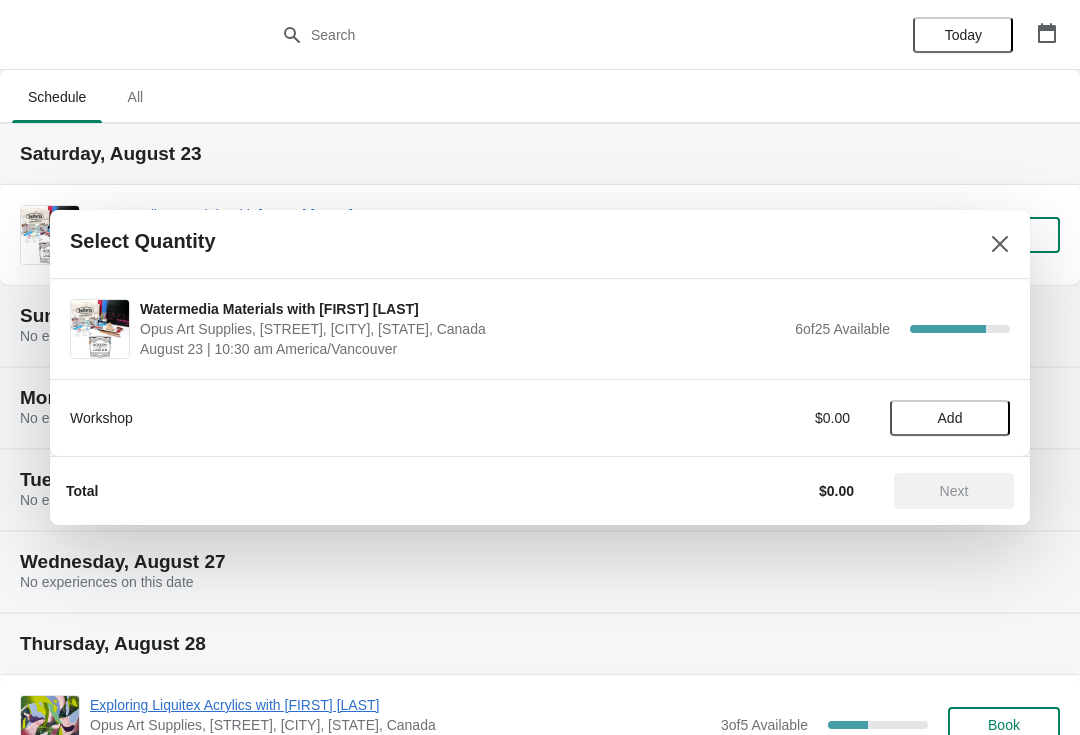 click on "Add" at bounding box center [950, 418] 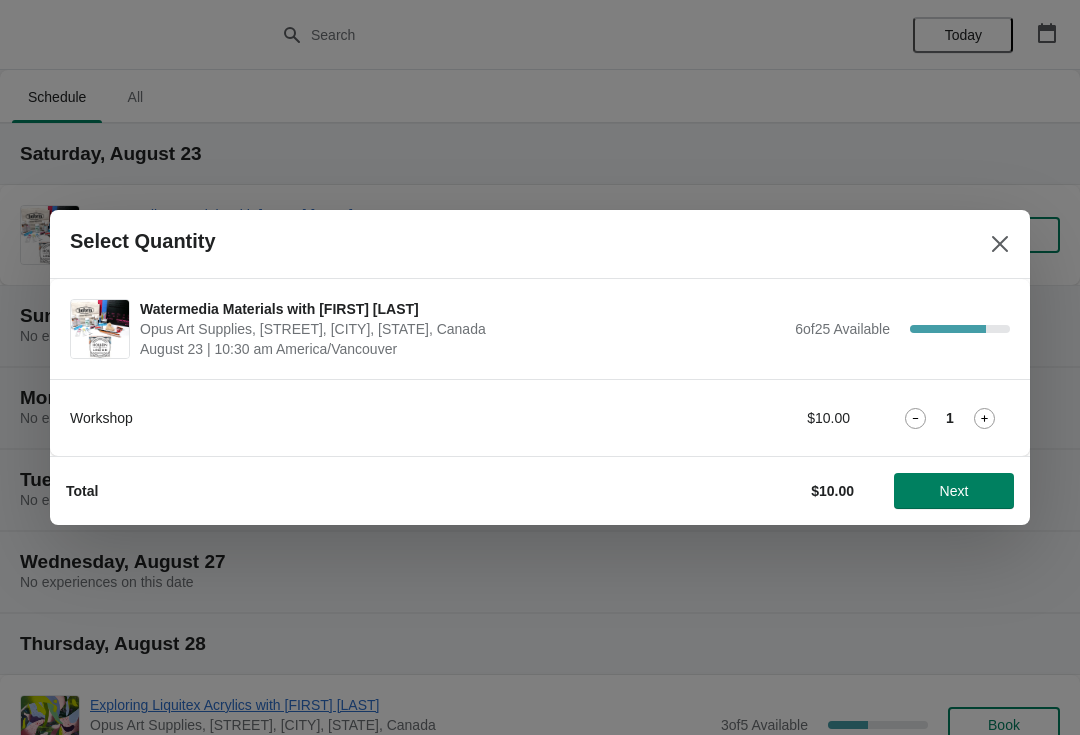 click on "Next" at bounding box center [954, 491] 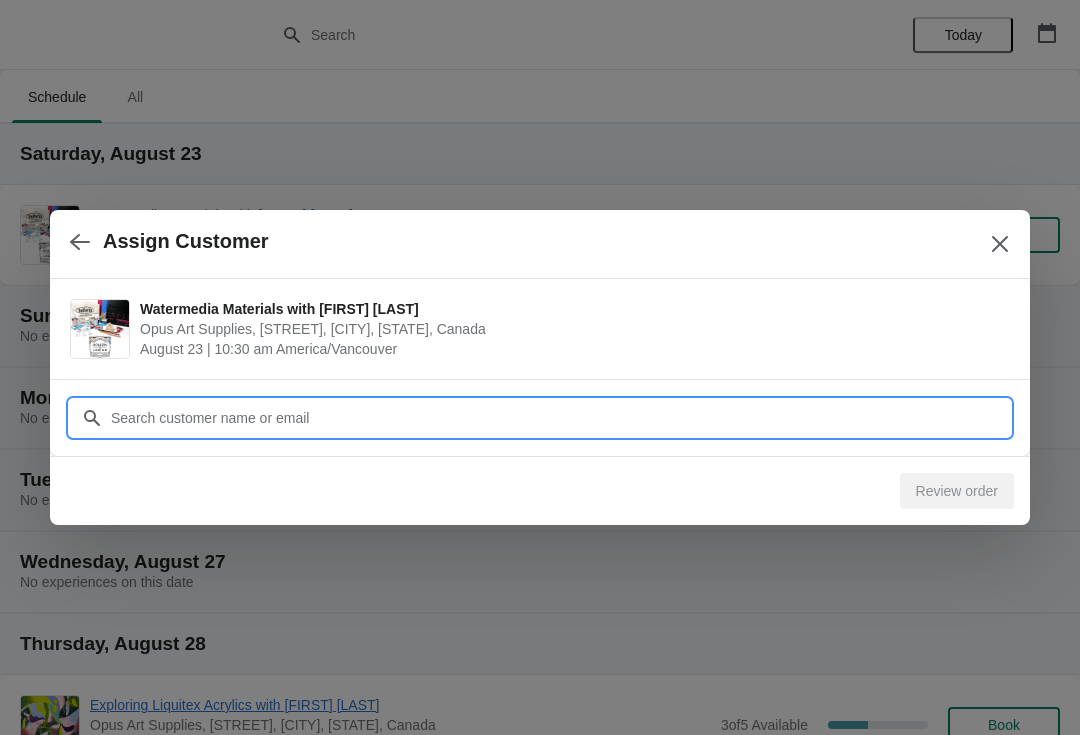click on "Customer" at bounding box center (560, 418) 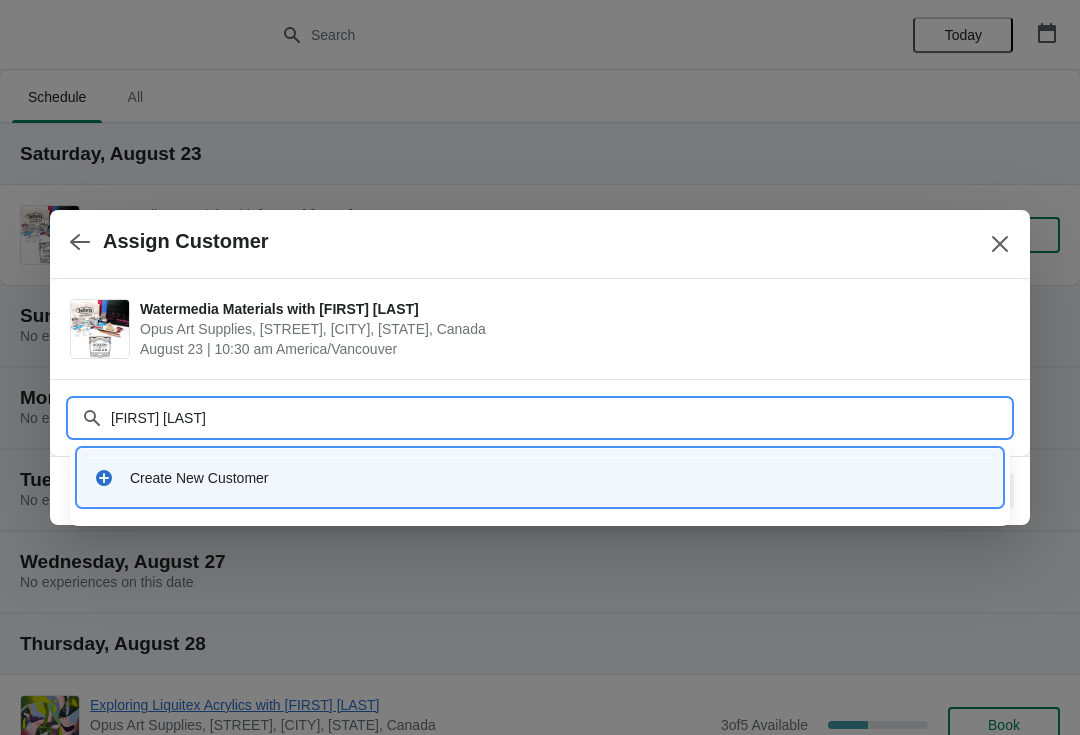 click 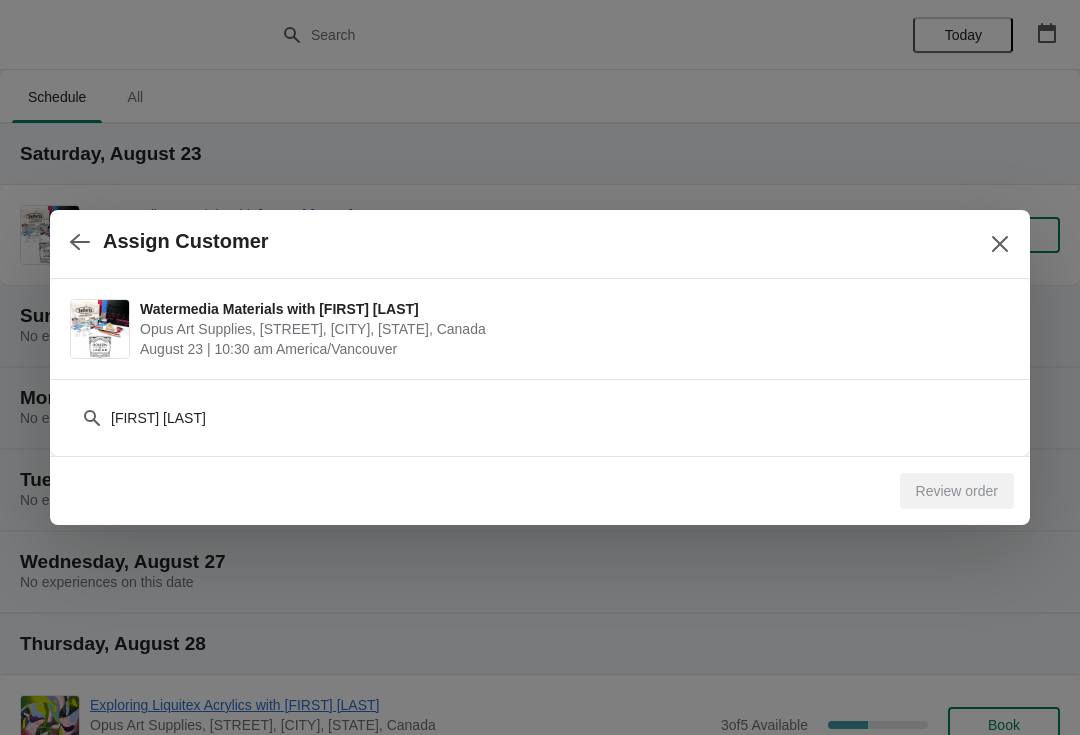 click 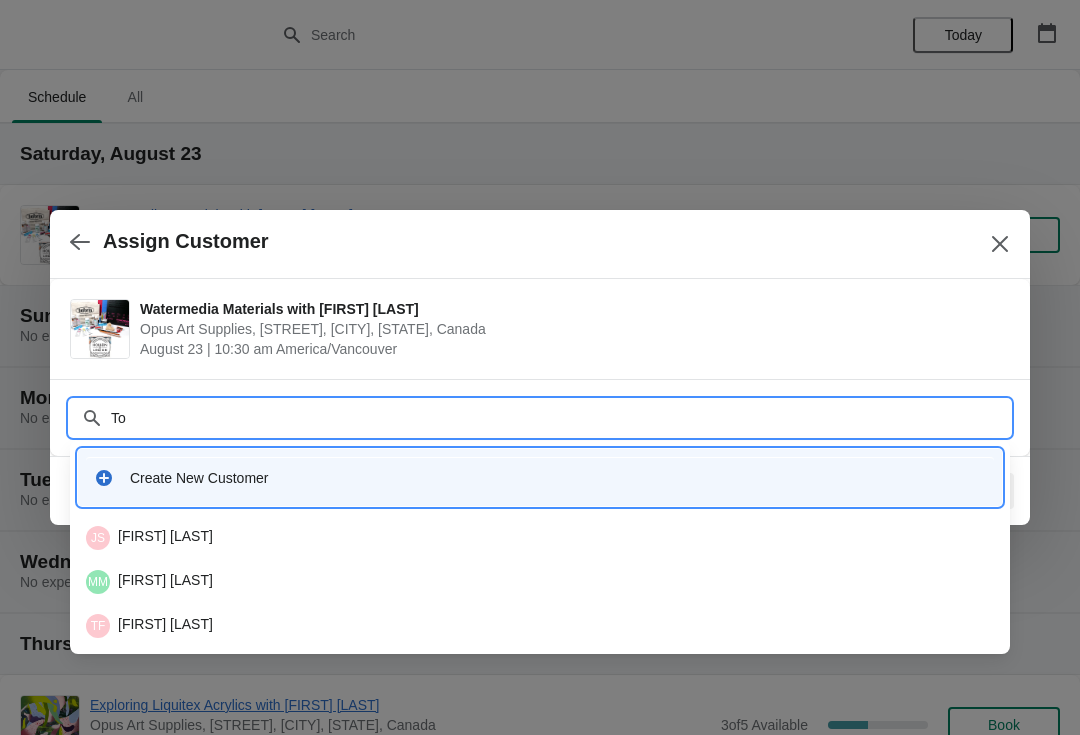 type on "T" 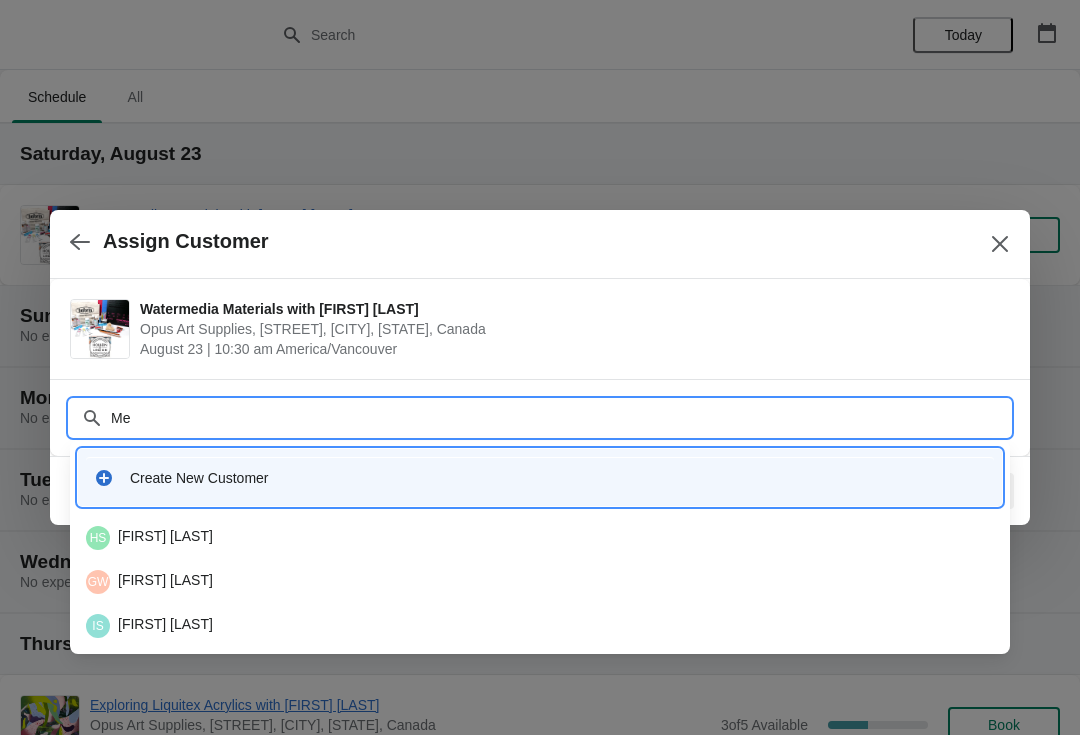 type on "M" 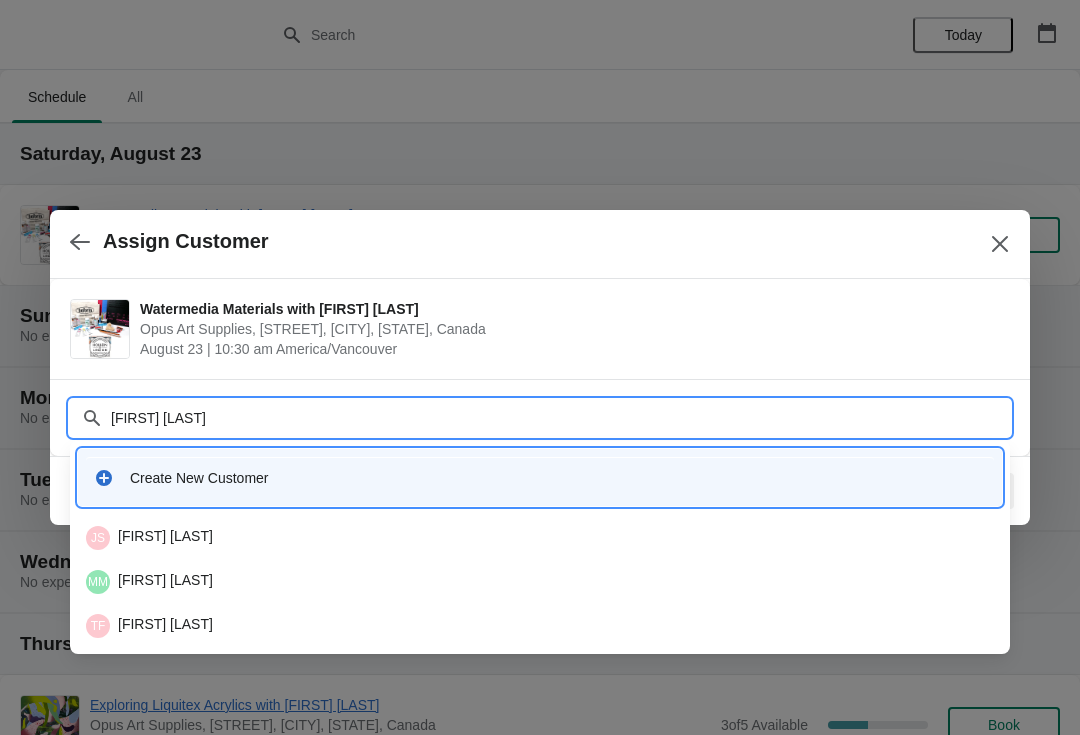 type on "Tess Paul" 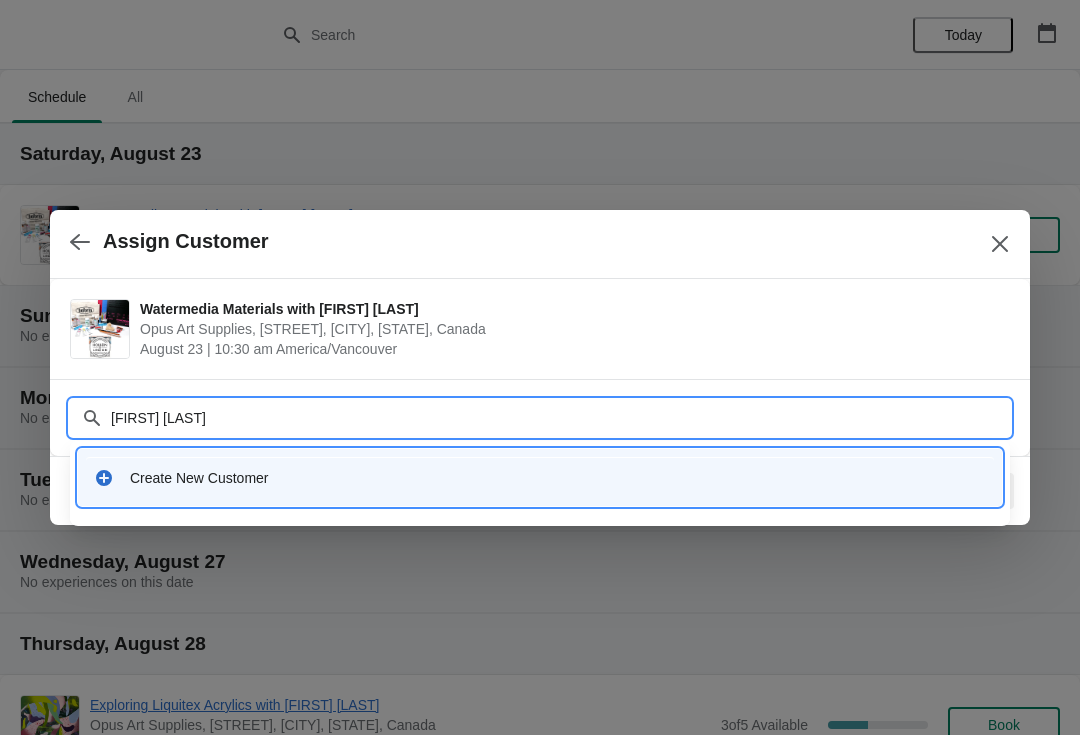 click 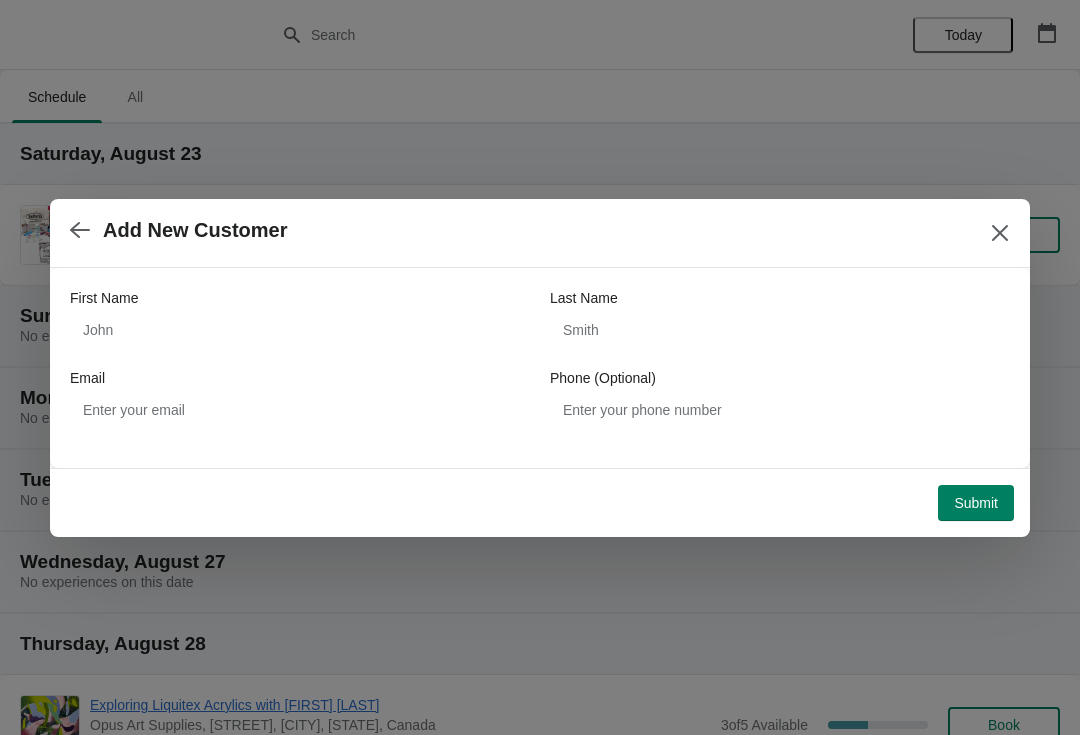 click 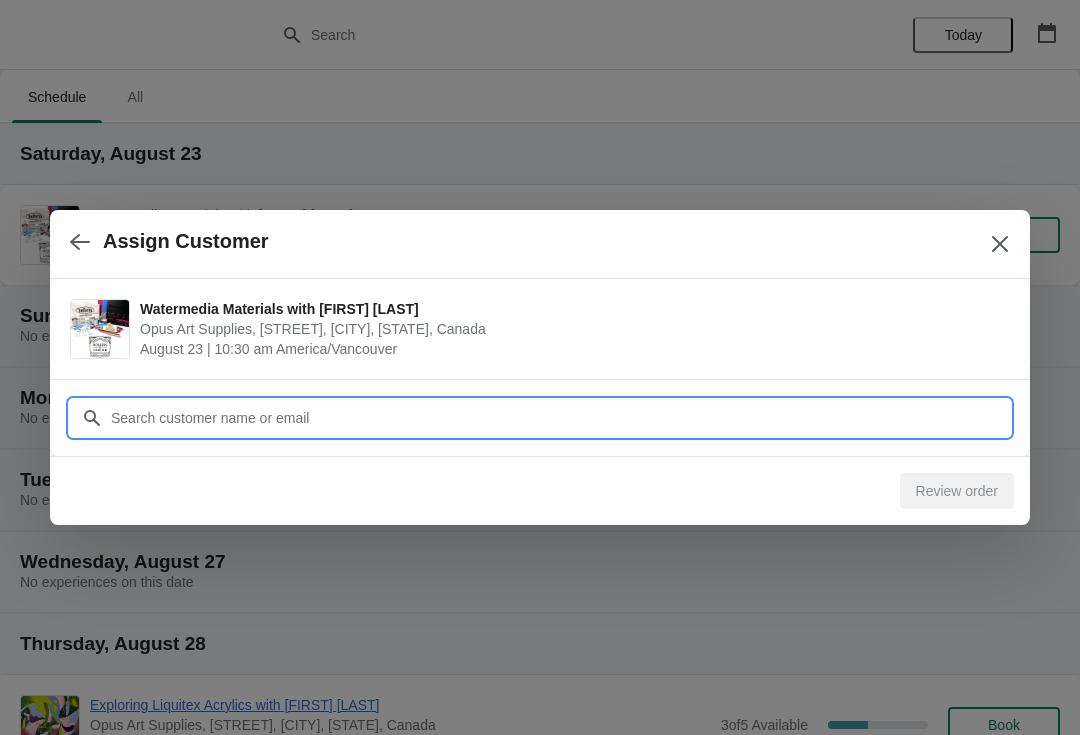 click on "Customer" at bounding box center (560, 418) 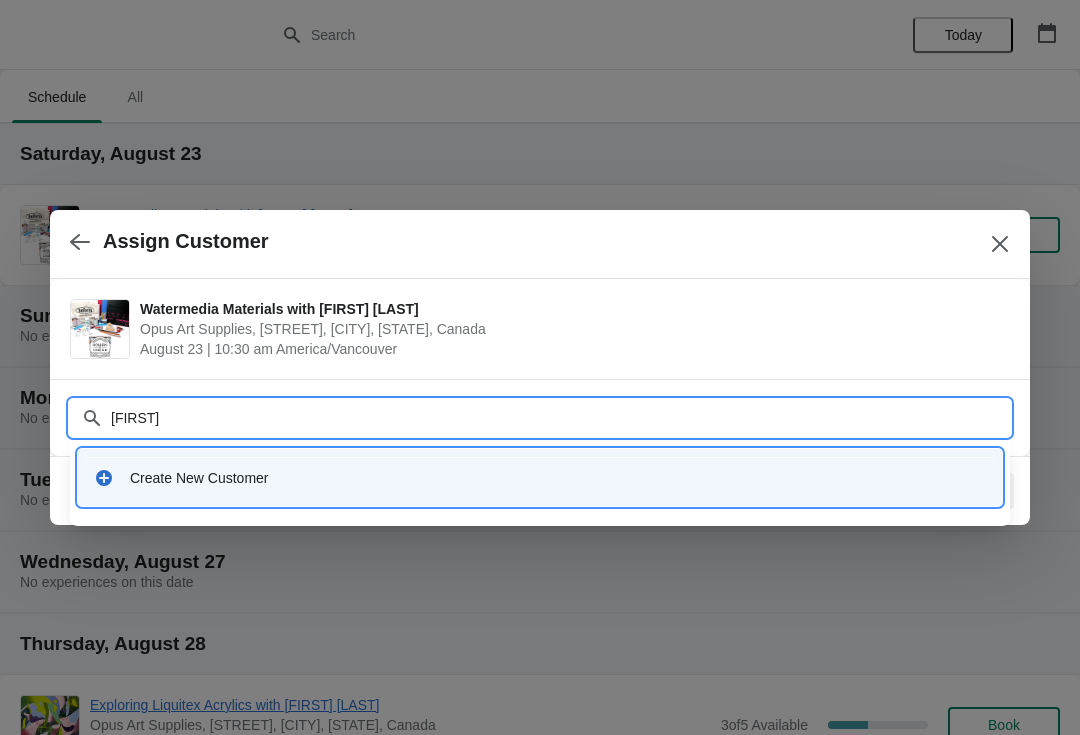 type on "Seanna" 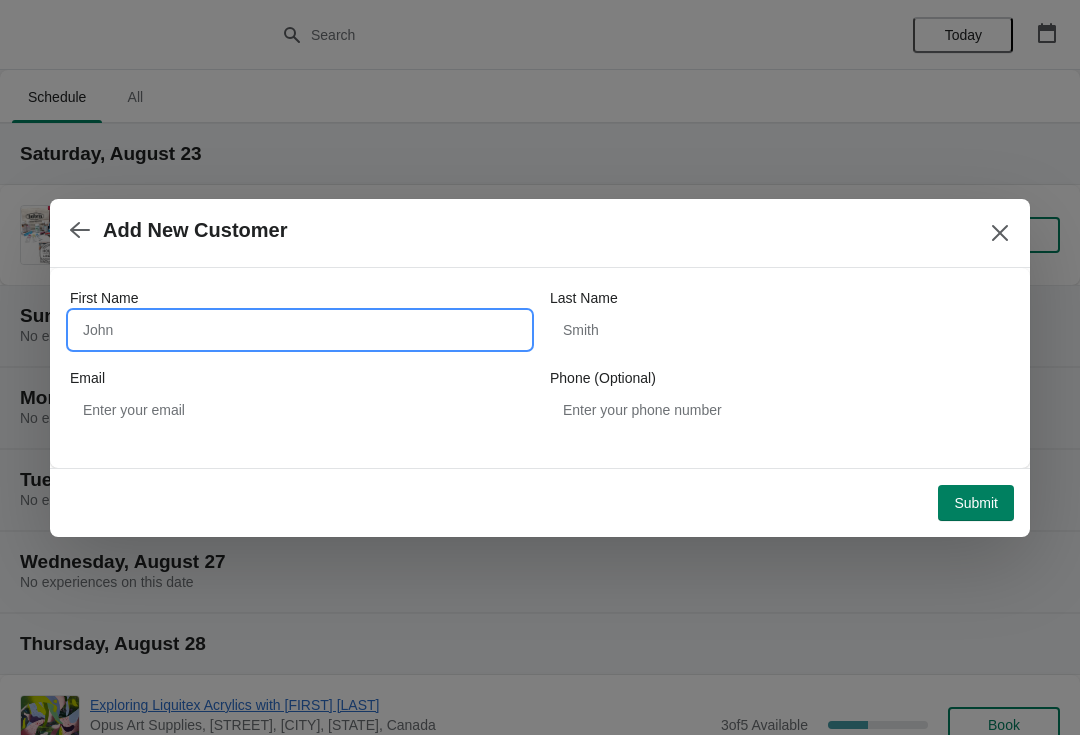 click on "First Name" at bounding box center [300, 330] 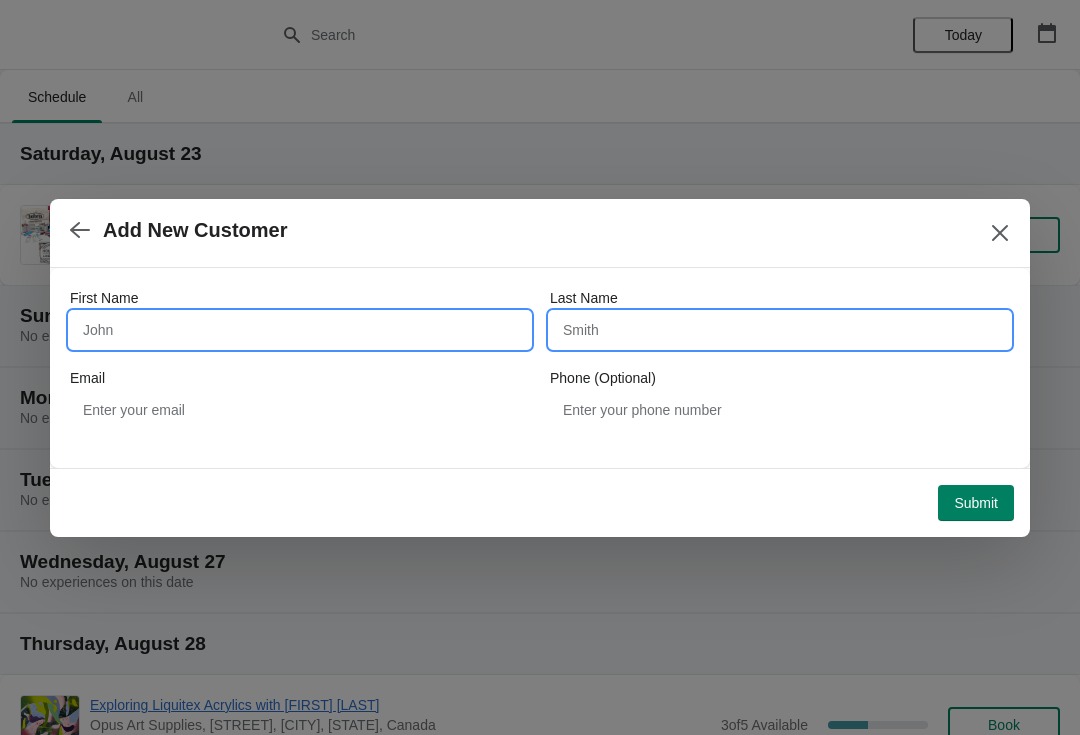 click on "Last Name" at bounding box center (780, 330) 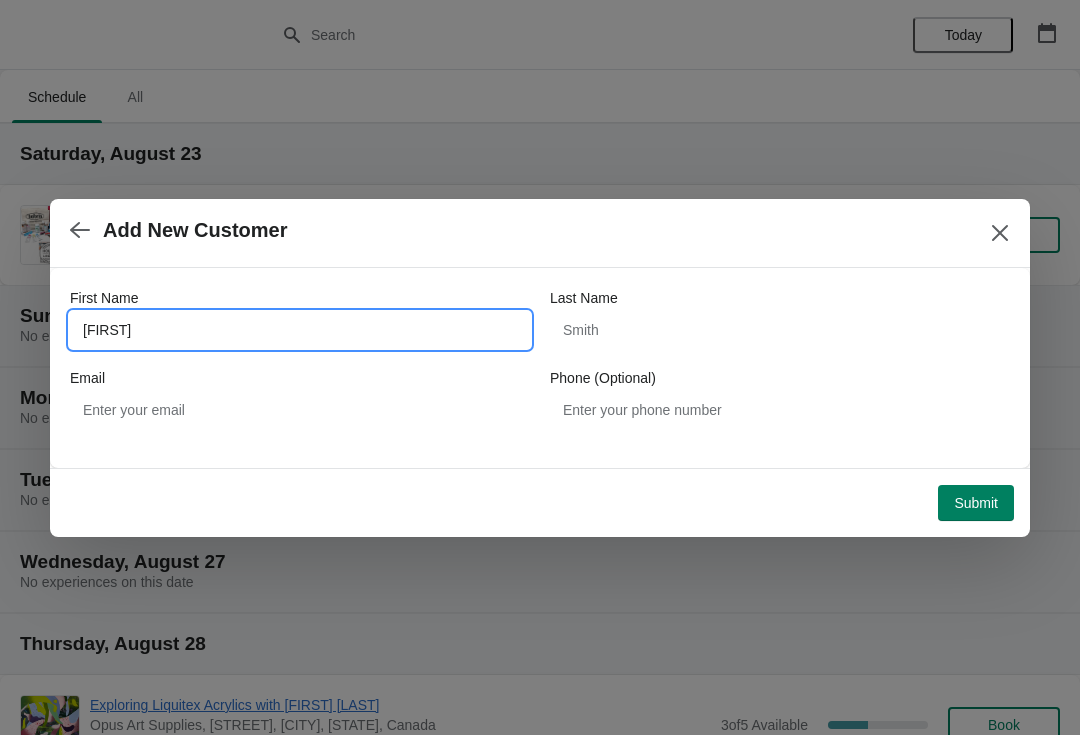 type on "Seanna" 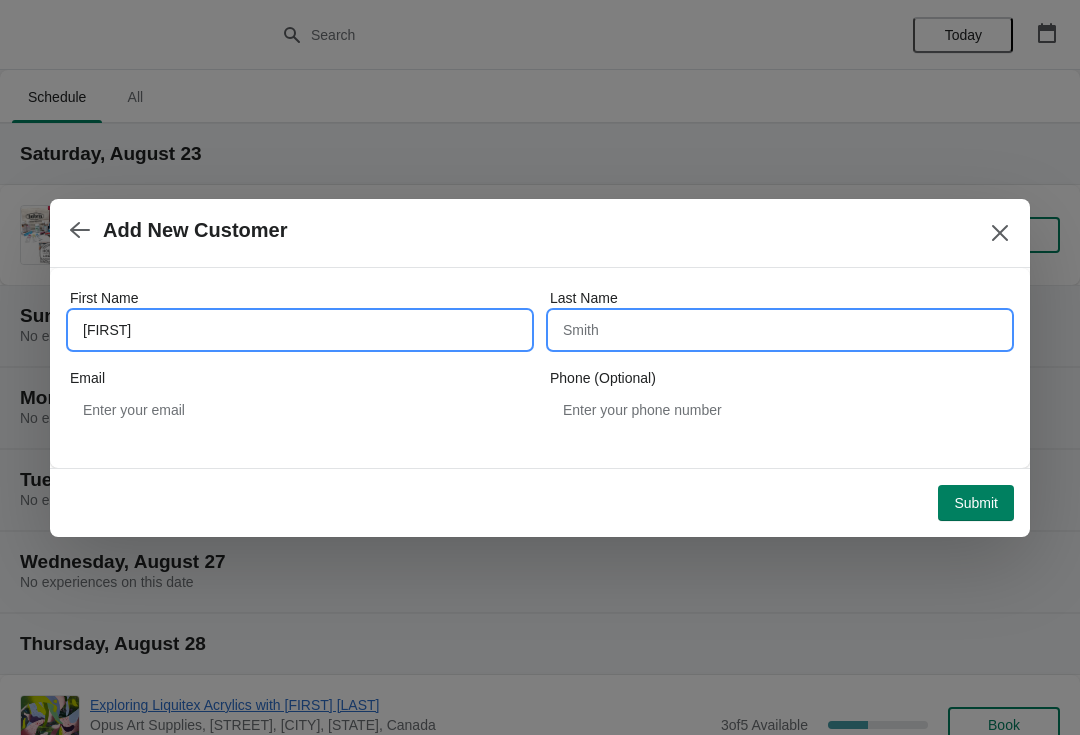click on "Last Name" at bounding box center [780, 330] 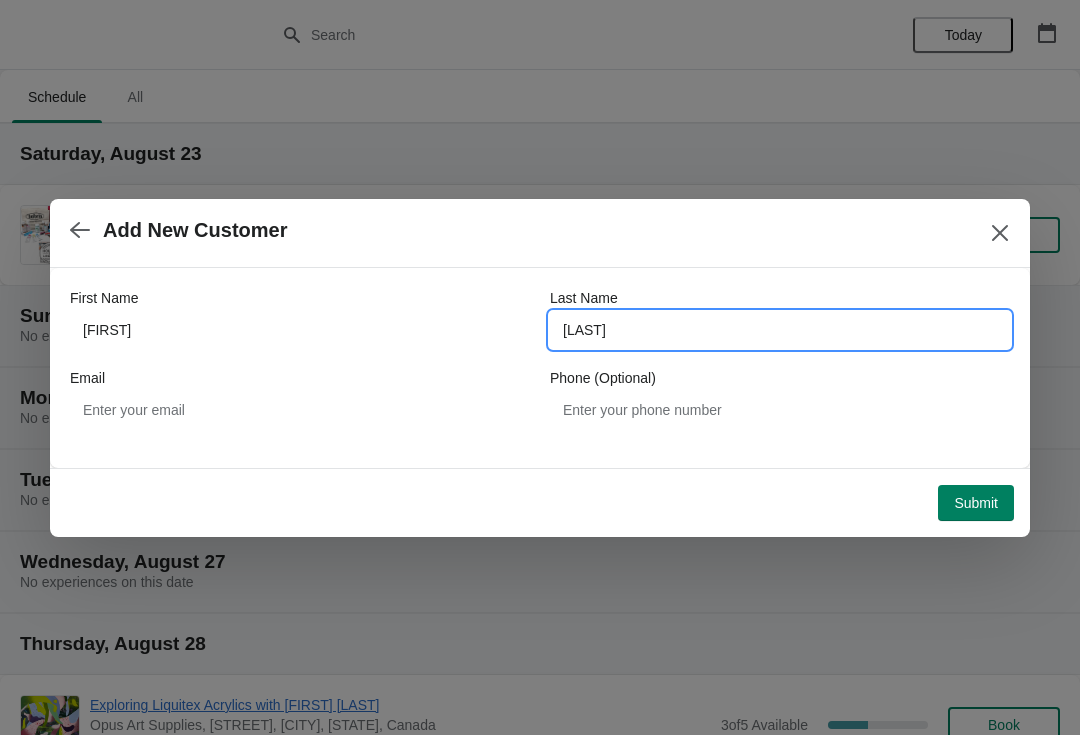 type on "Qursette" 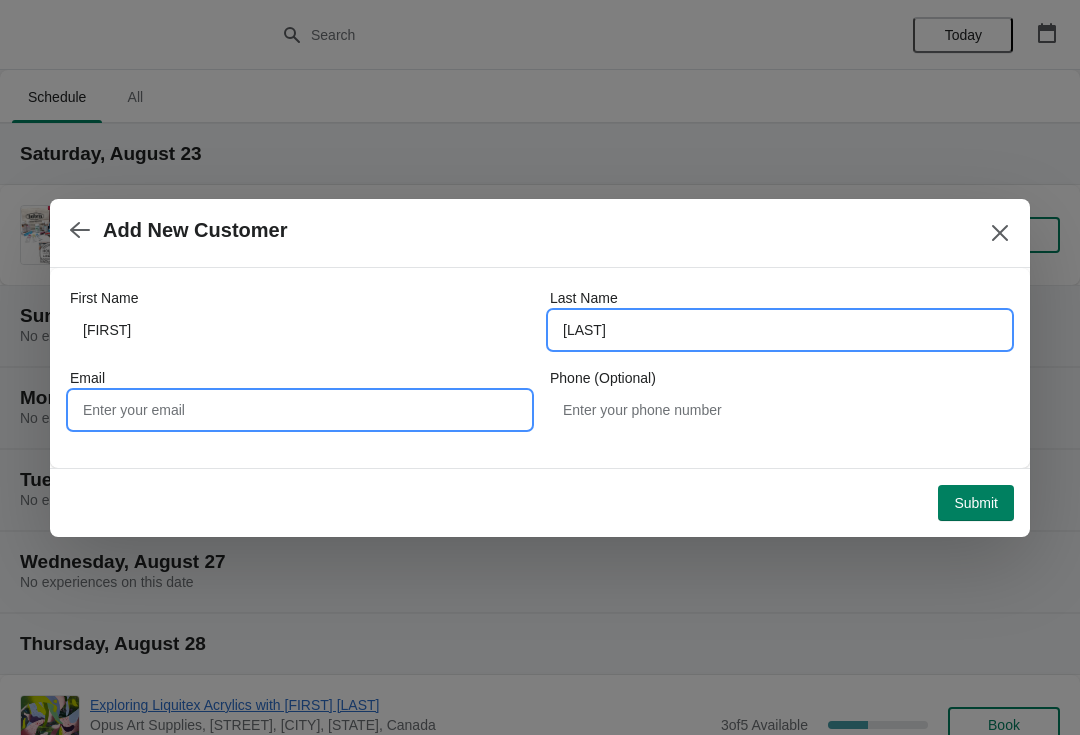 click on "Email" at bounding box center [300, 410] 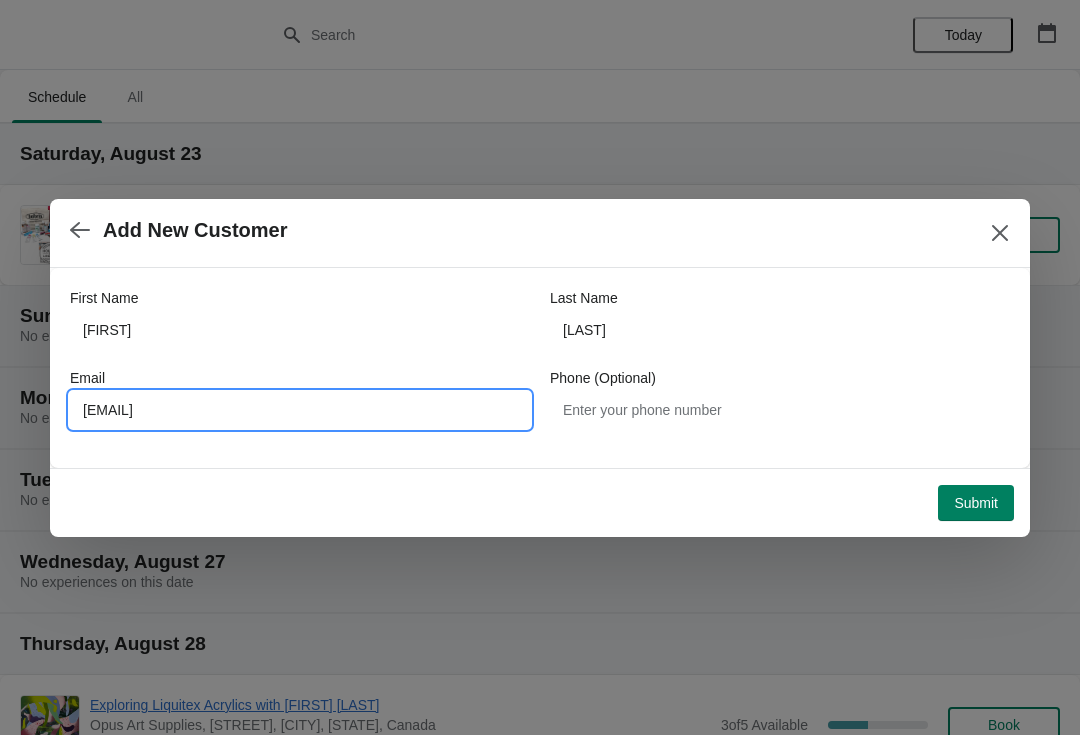 type on "Seanna2009@gmail.com" 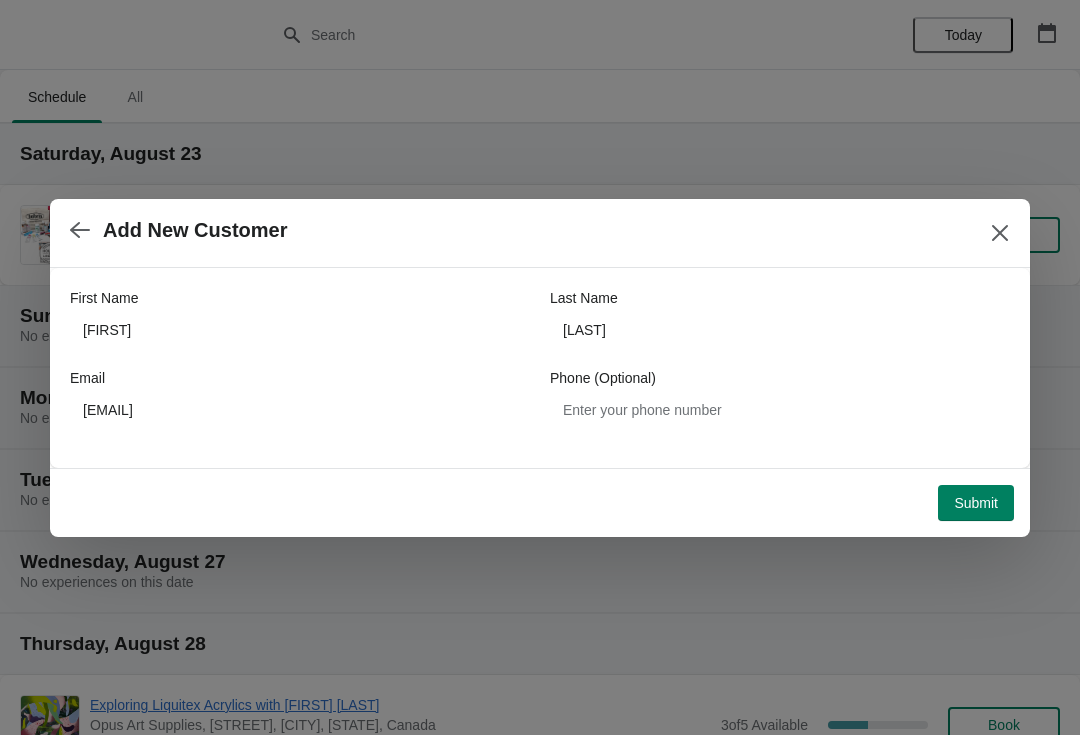 click on "Submit" at bounding box center [976, 503] 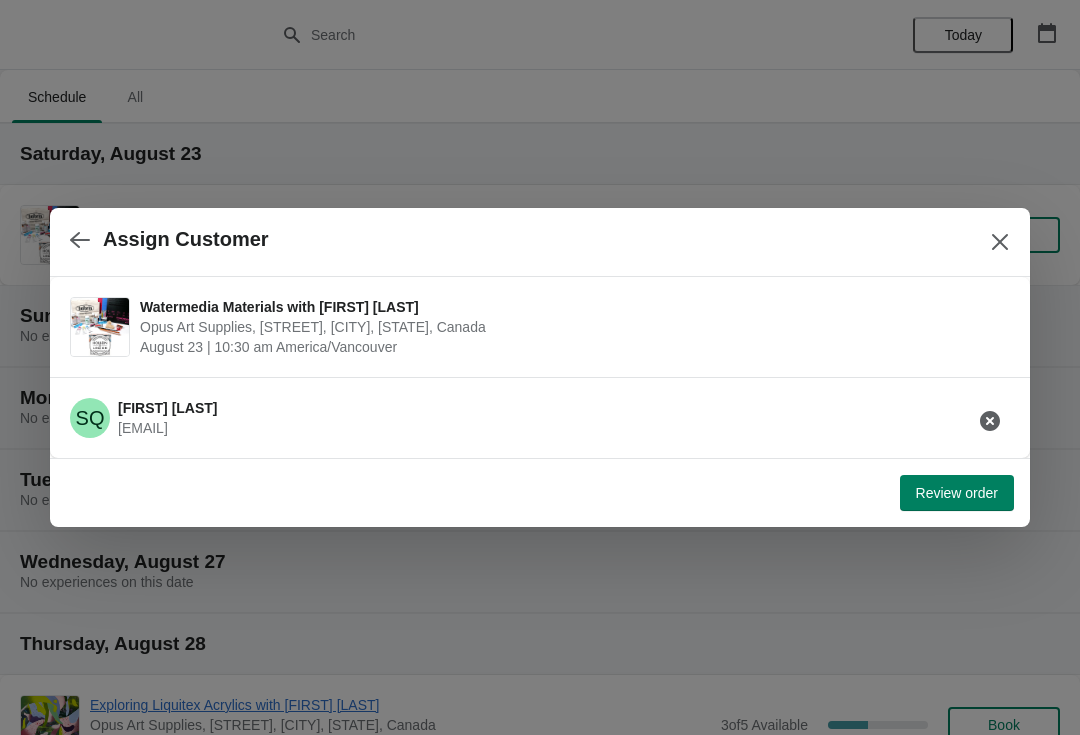 click on "Review order" at bounding box center [957, 493] 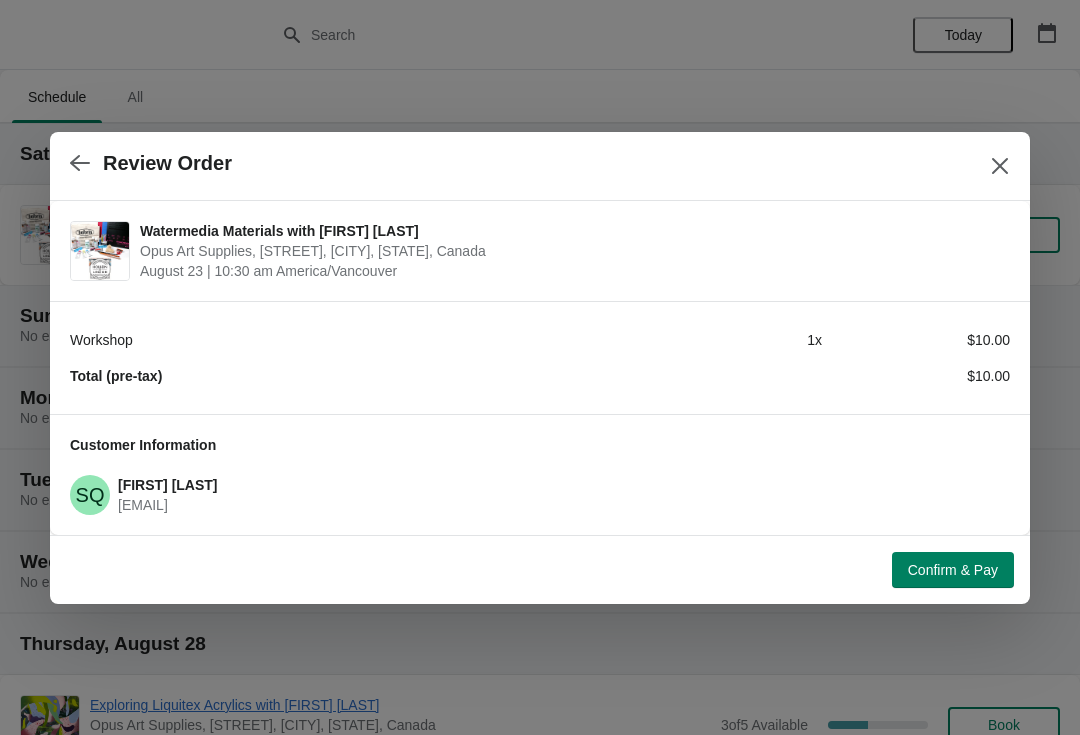 click on "Total (pre-tax) $10.00" at bounding box center (540, 376) 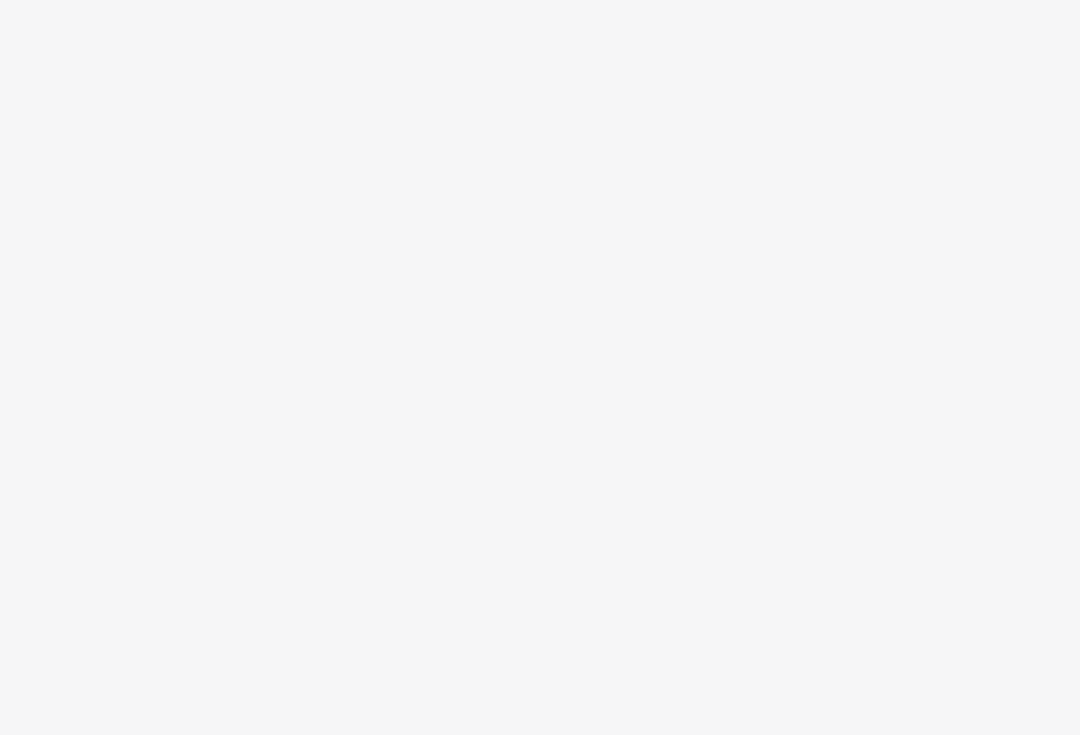 scroll, scrollTop: 0, scrollLeft: 0, axis: both 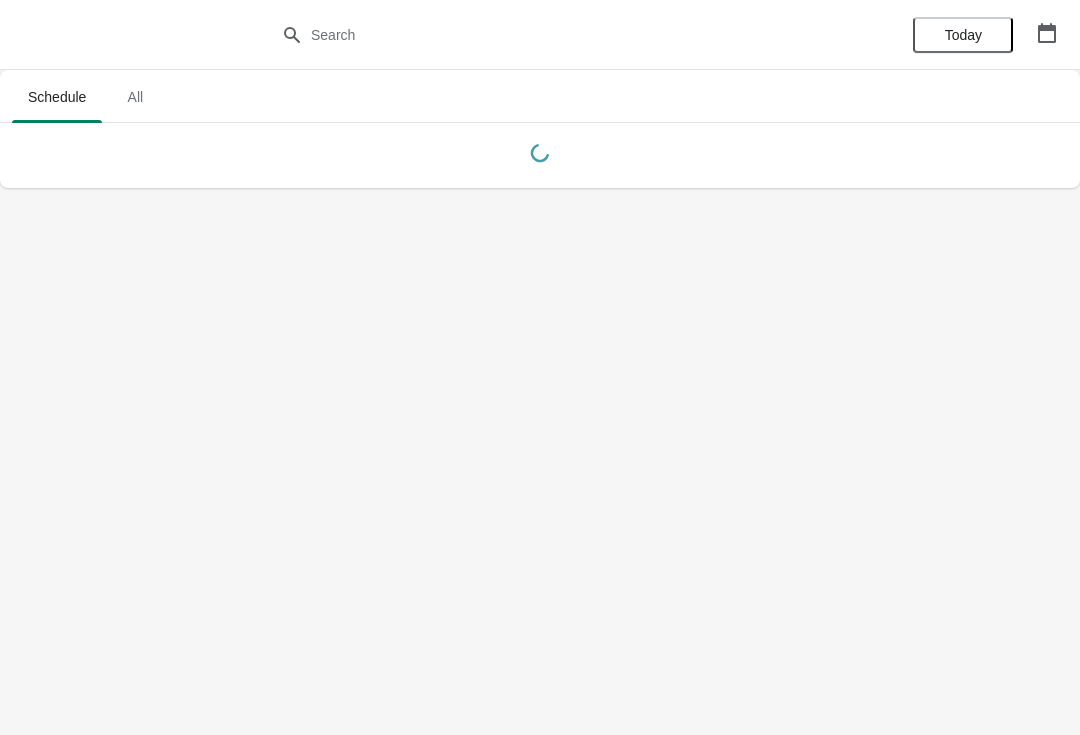click 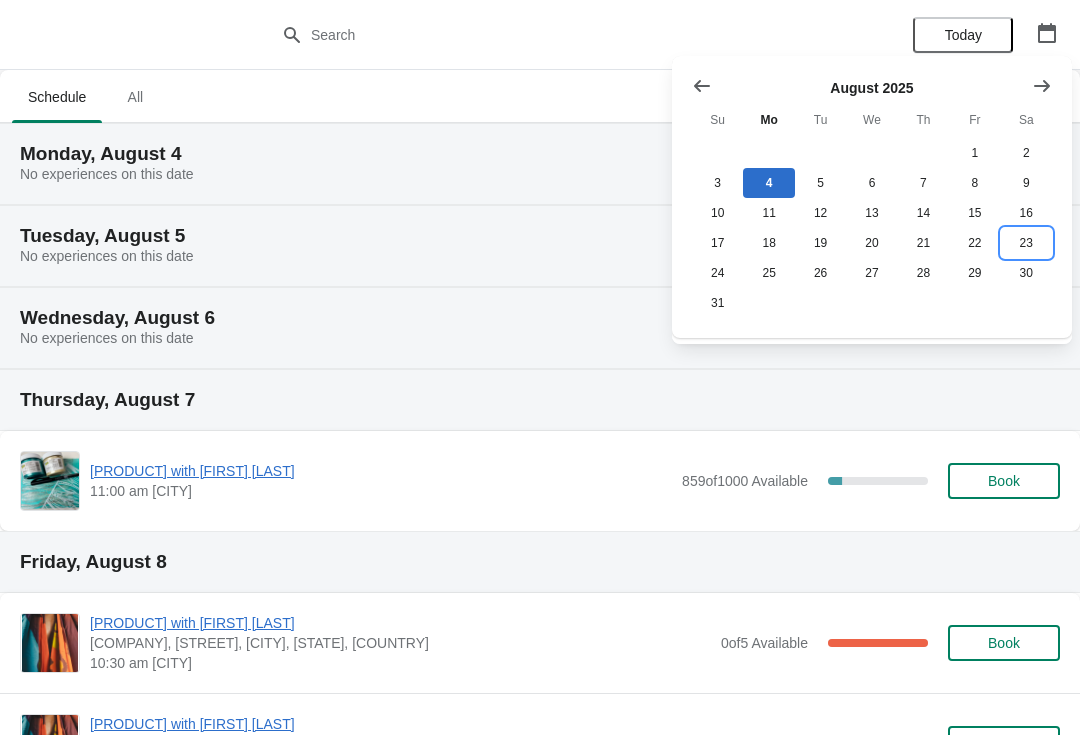 click on "23" at bounding box center [1026, 243] 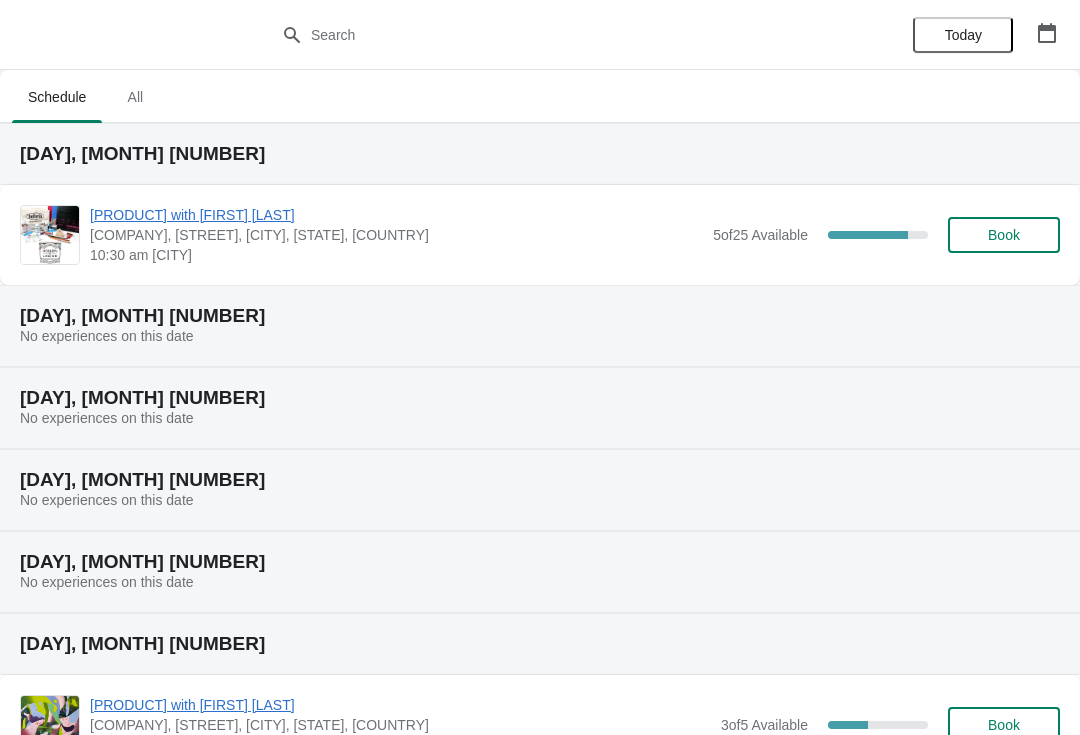 click on "[PRODUCT] with [FIRST] [LAST]" at bounding box center (396, 215) 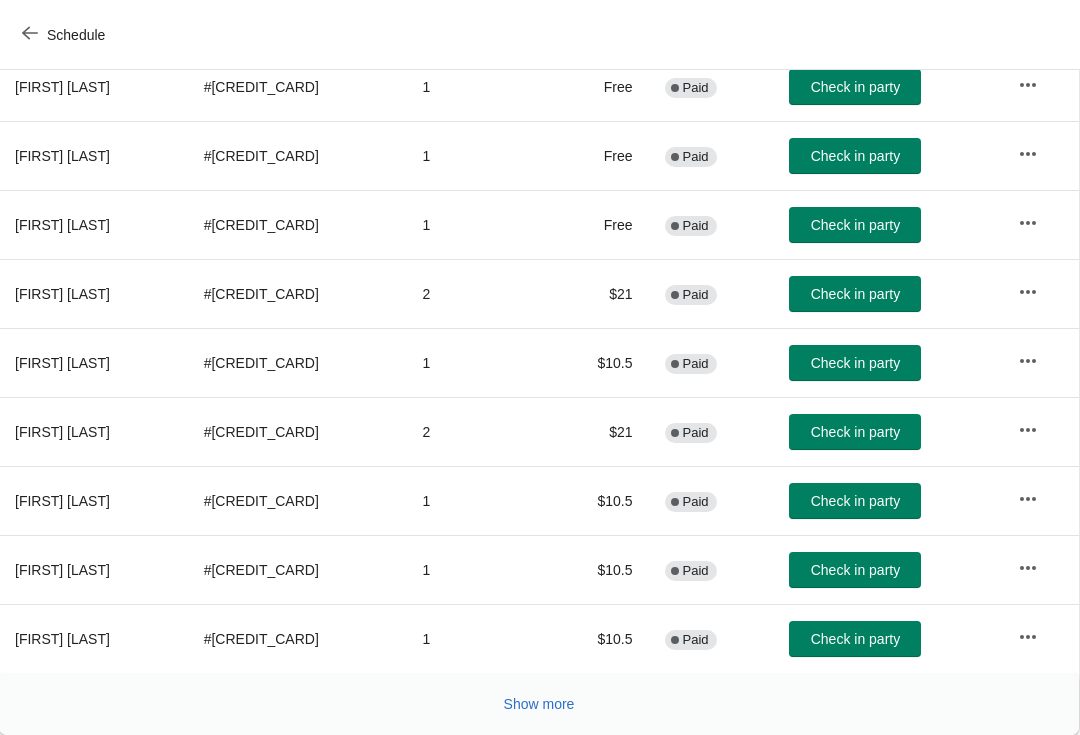 scroll, scrollTop: 348, scrollLeft: 1, axis: both 